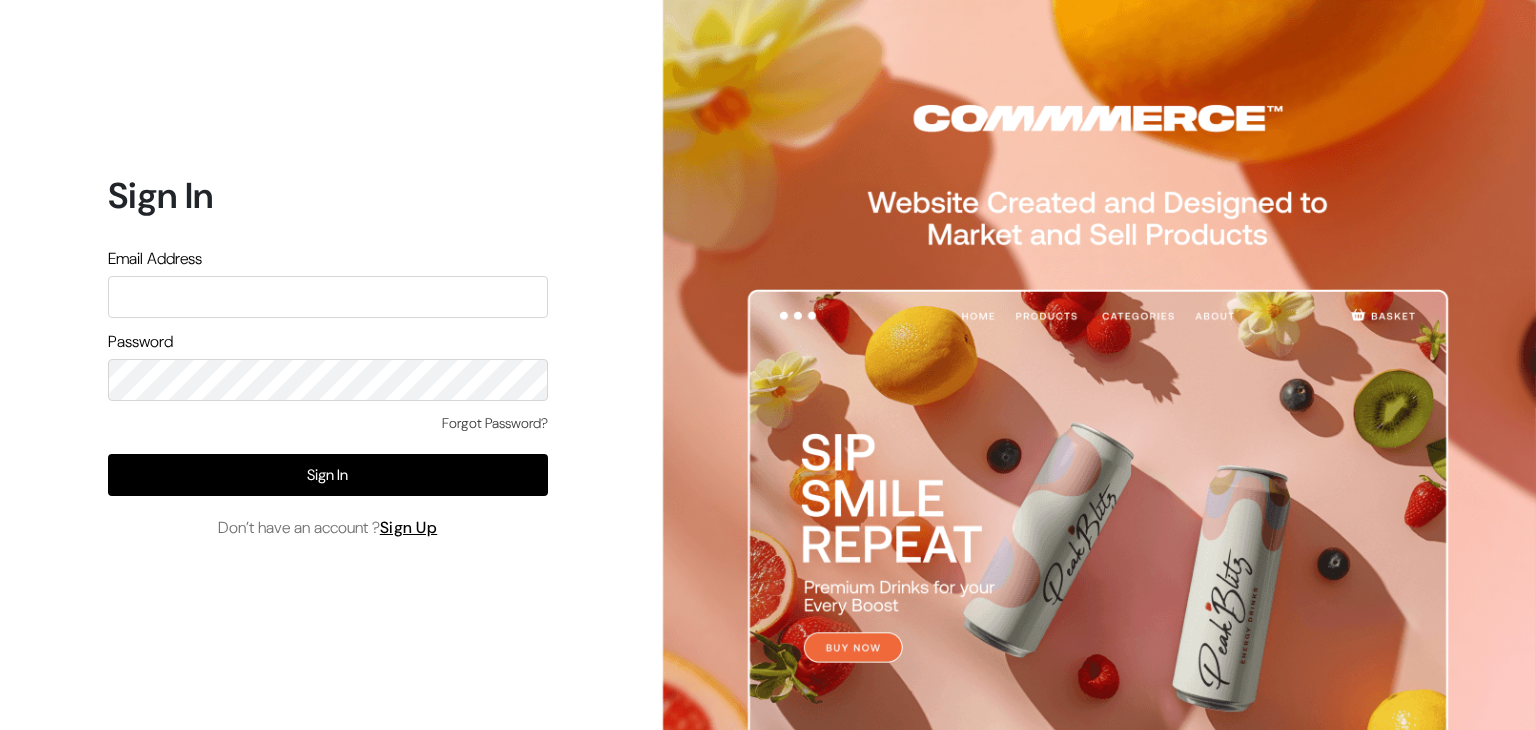 scroll, scrollTop: 0, scrollLeft: 0, axis: both 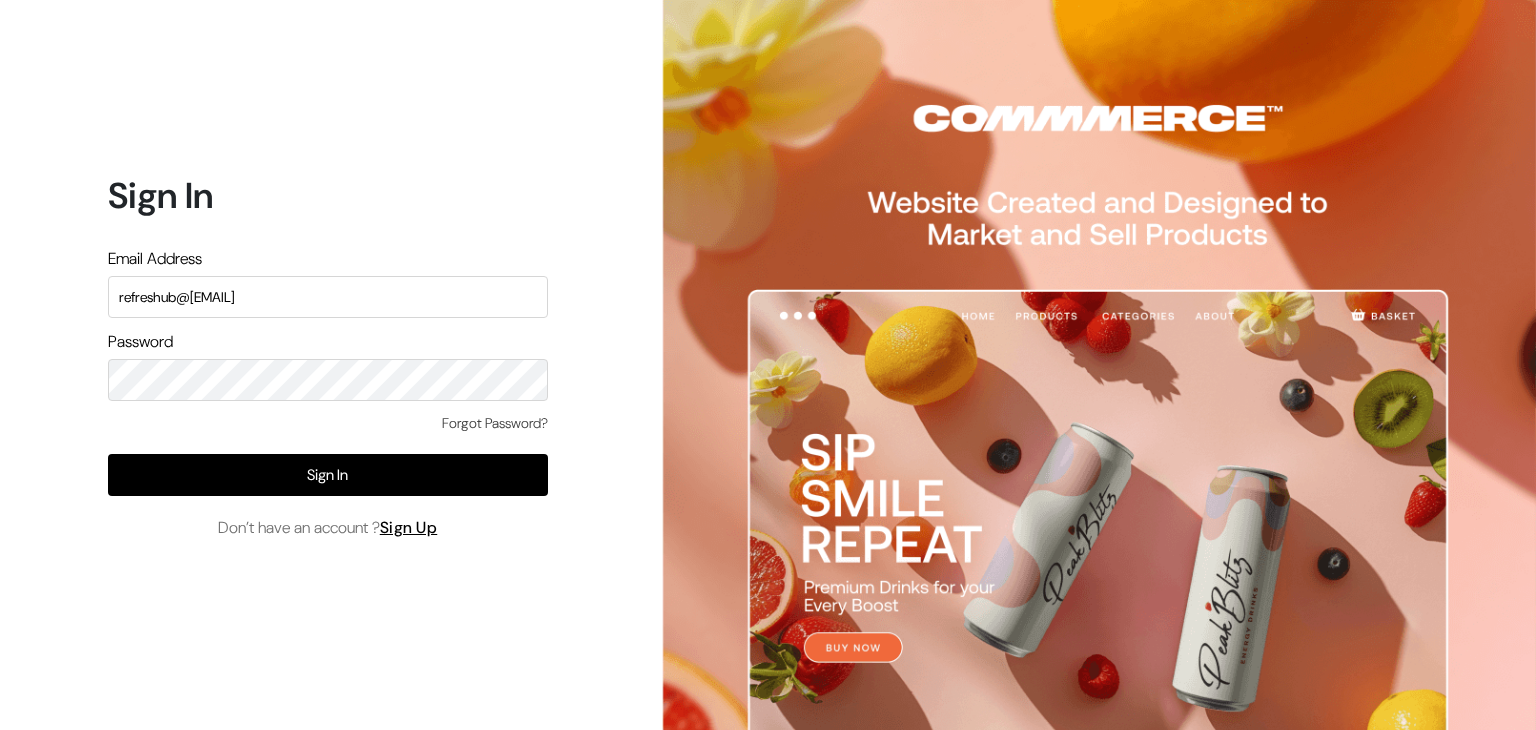 type on "refreshub@[EMAIL]" 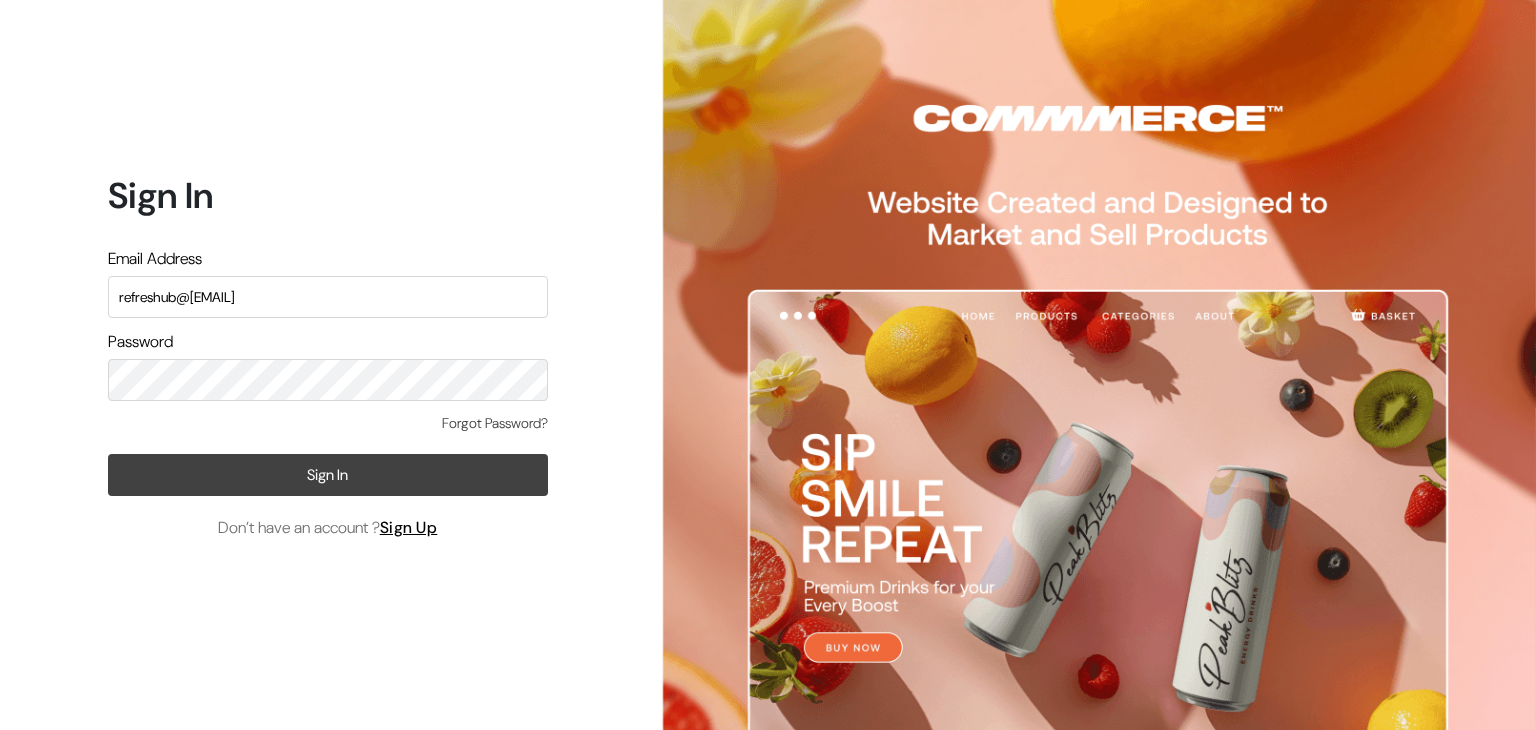 click on "Sign In" at bounding box center (328, 475) 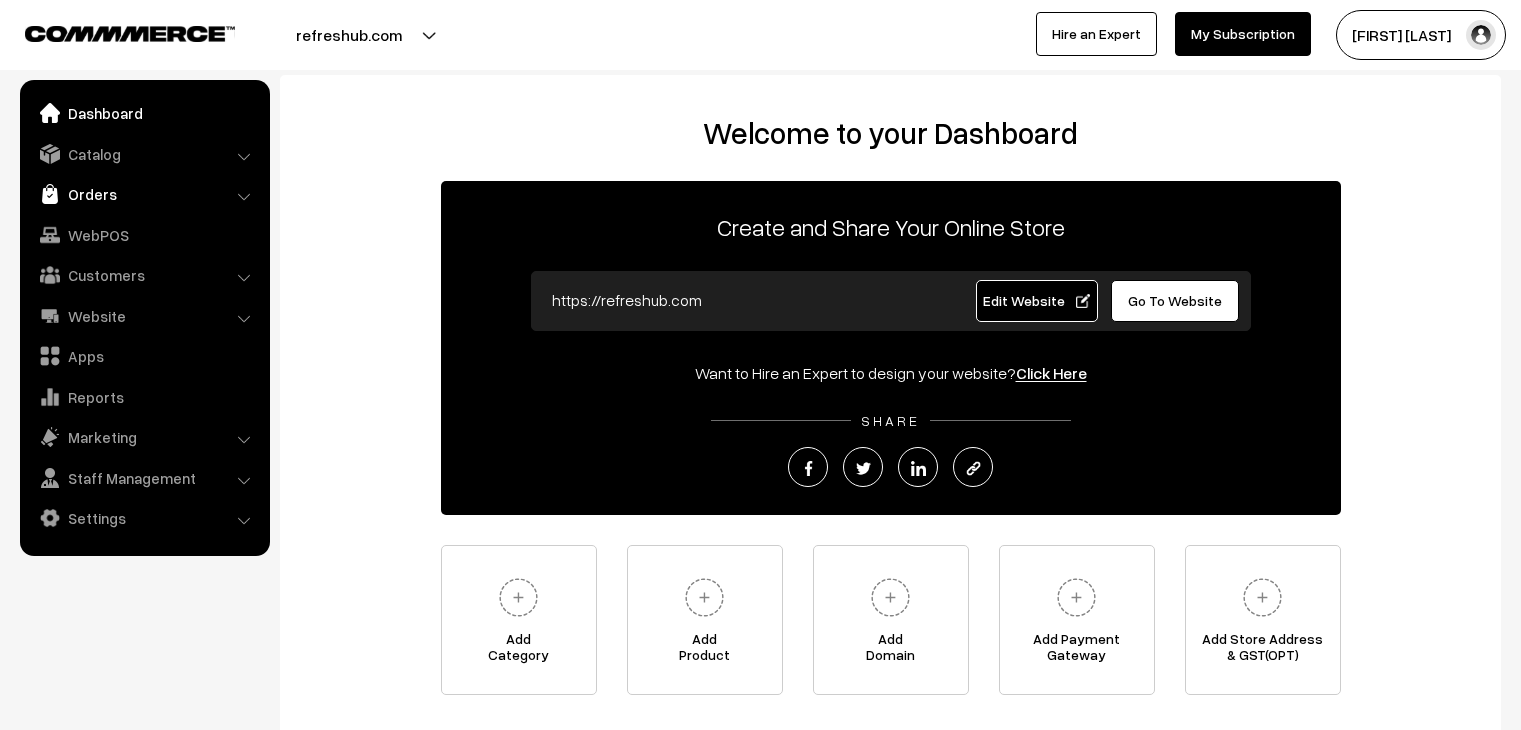 scroll, scrollTop: 0, scrollLeft: 0, axis: both 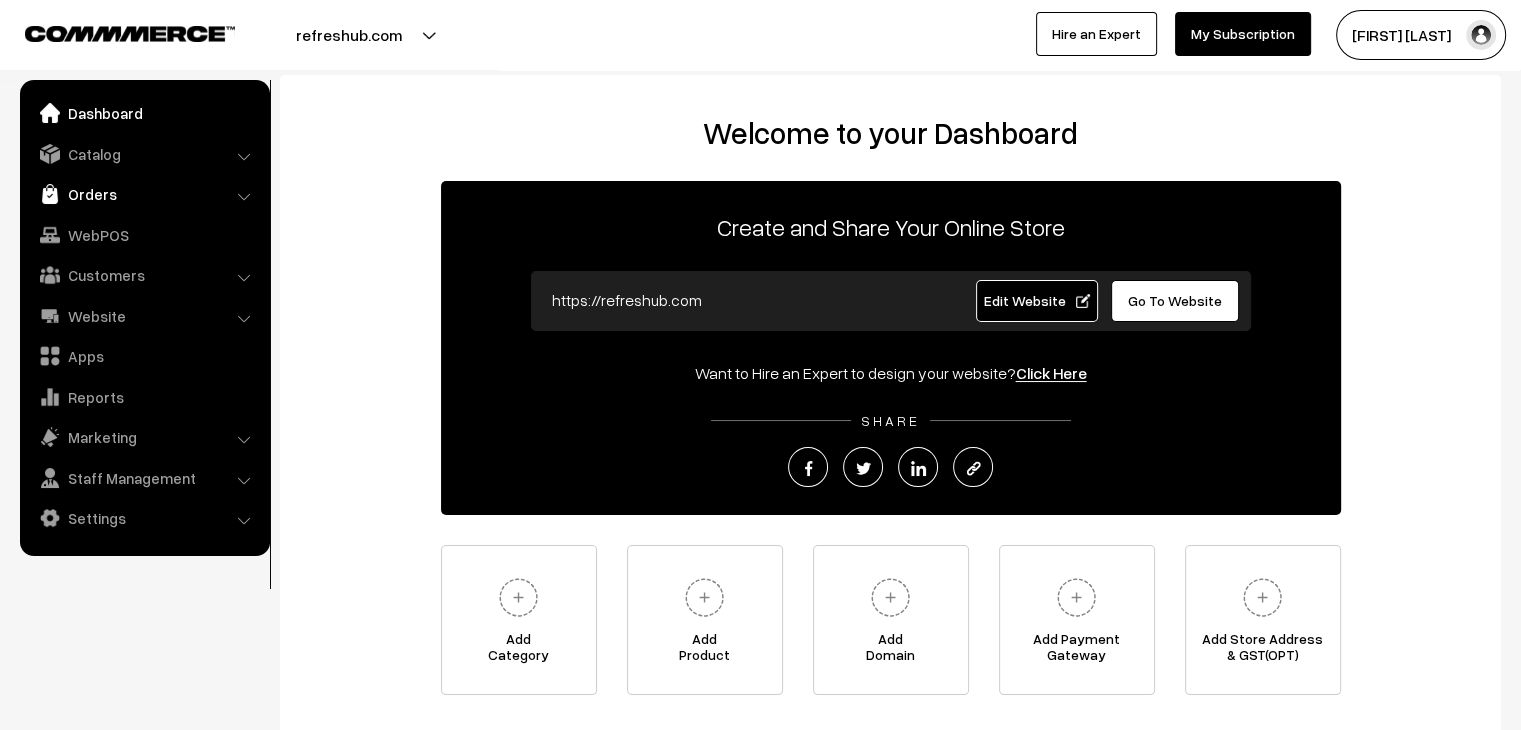 click on "Orders" at bounding box center (144, 194) 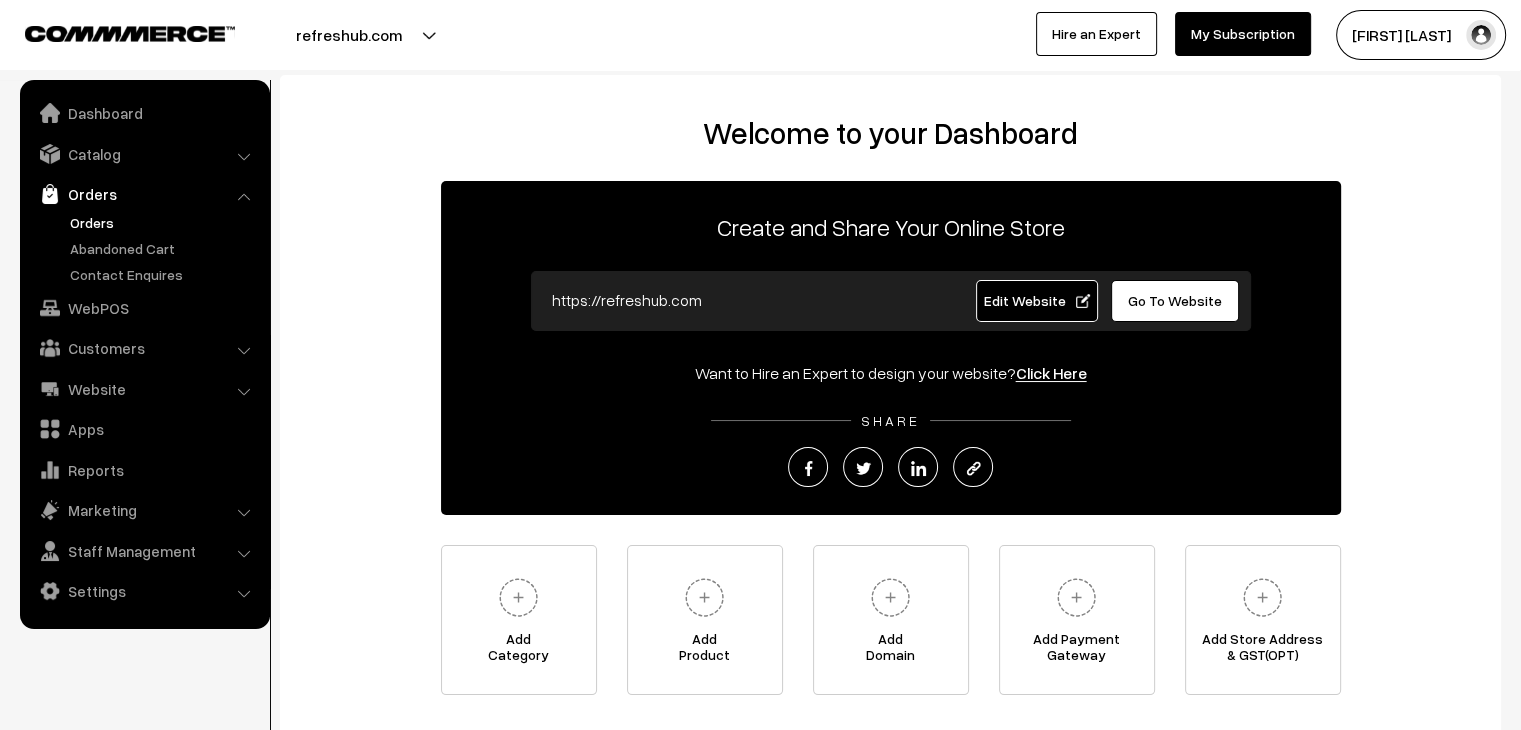 click on "Orders" at bounding box center (164, 222) 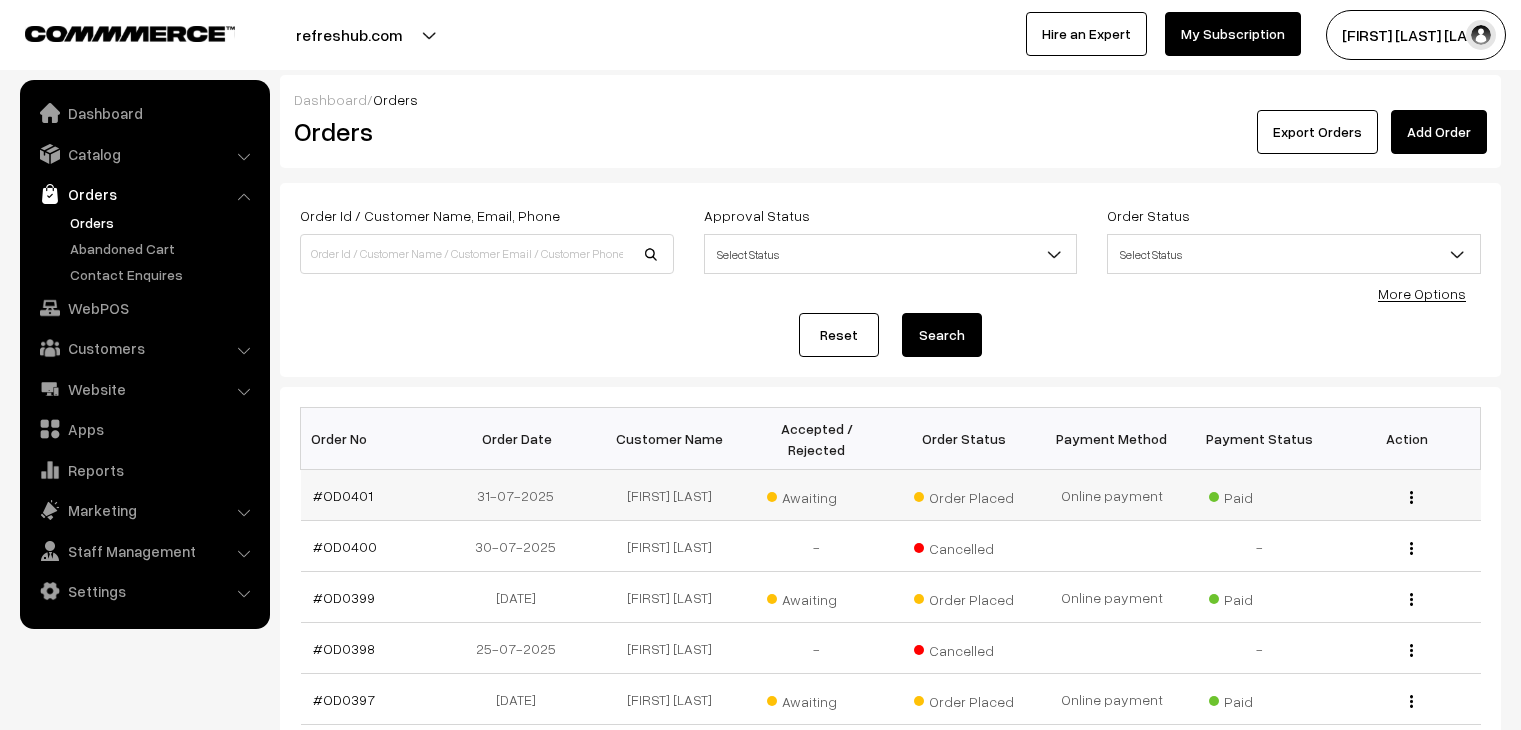 scroll, scrollTop: 0, scrollLeft: 0, axis: both 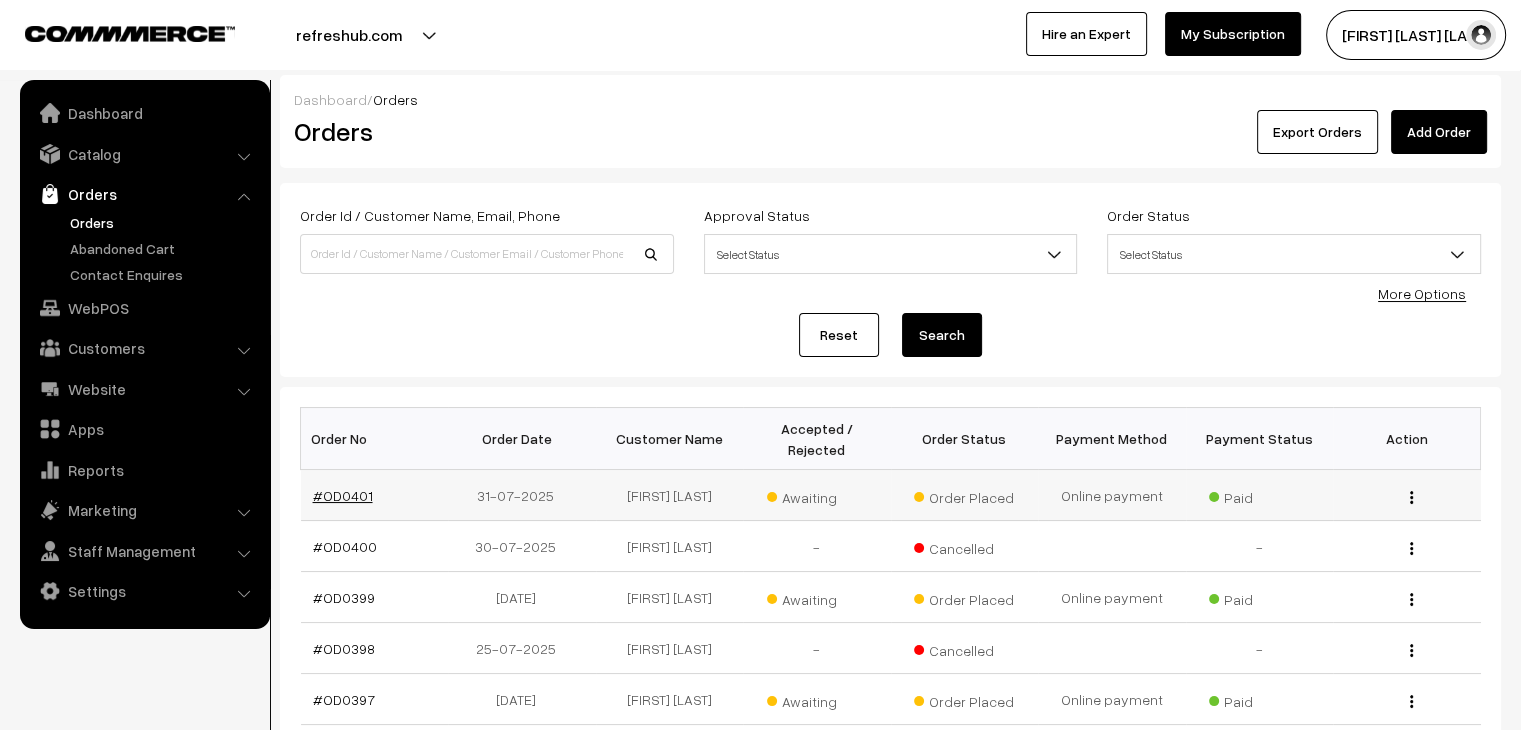 click on "#OD0401" at bounding box center (343, 495) 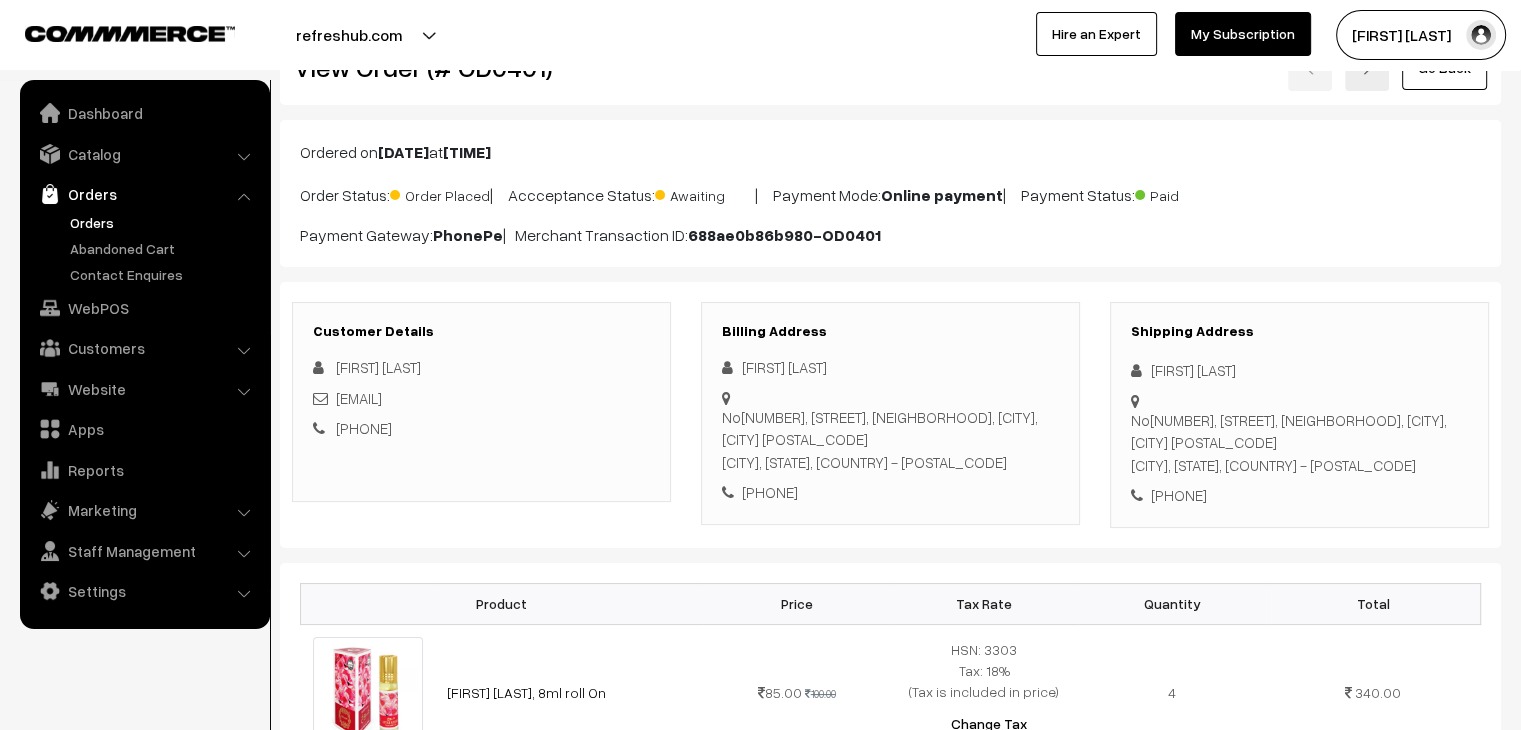 scroll, scrollTop: 0, scrollLeft: 0, axis: both 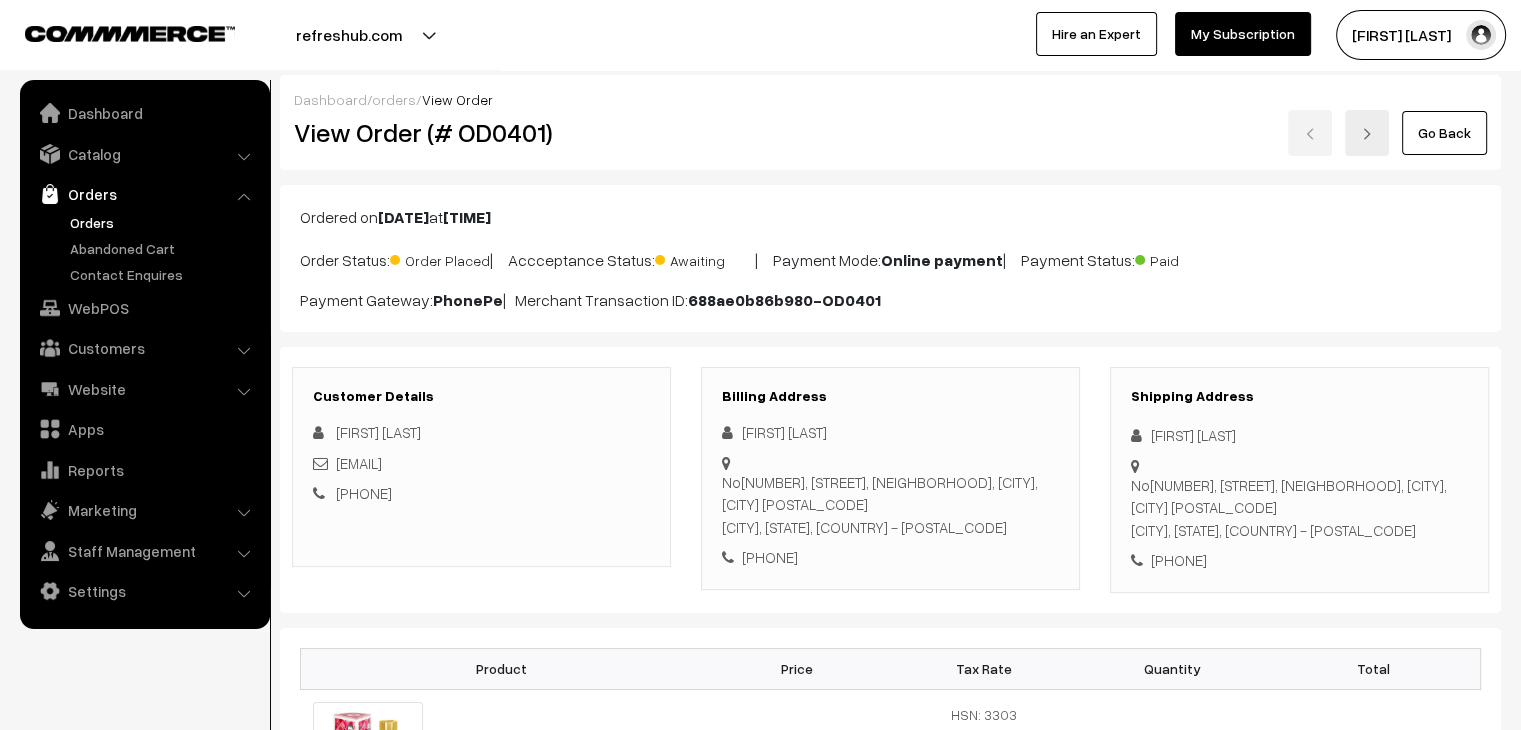 click on "Orders" at bounding box center (164, 222) 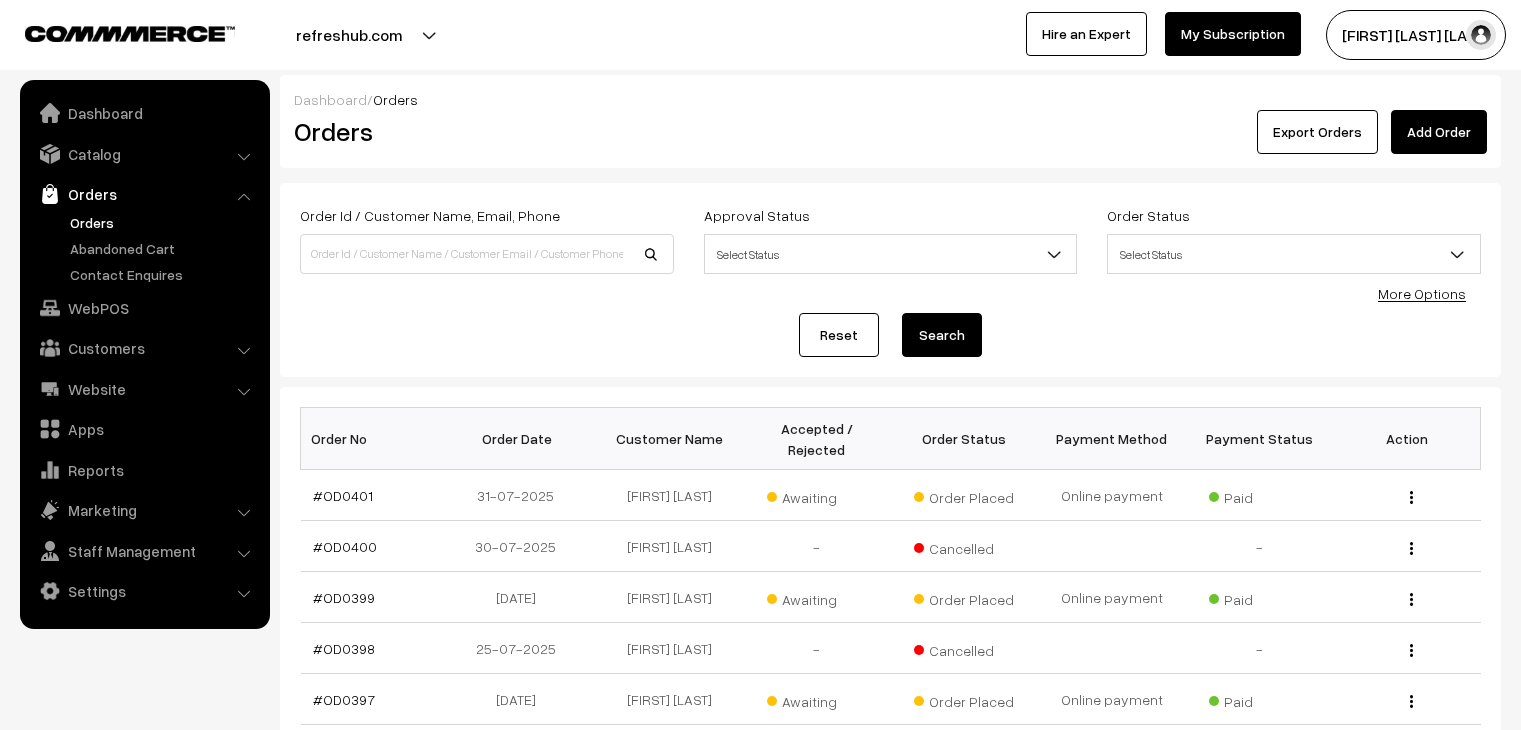 scroll, scrollTop: 0, scrollLeft: 0, axis: both 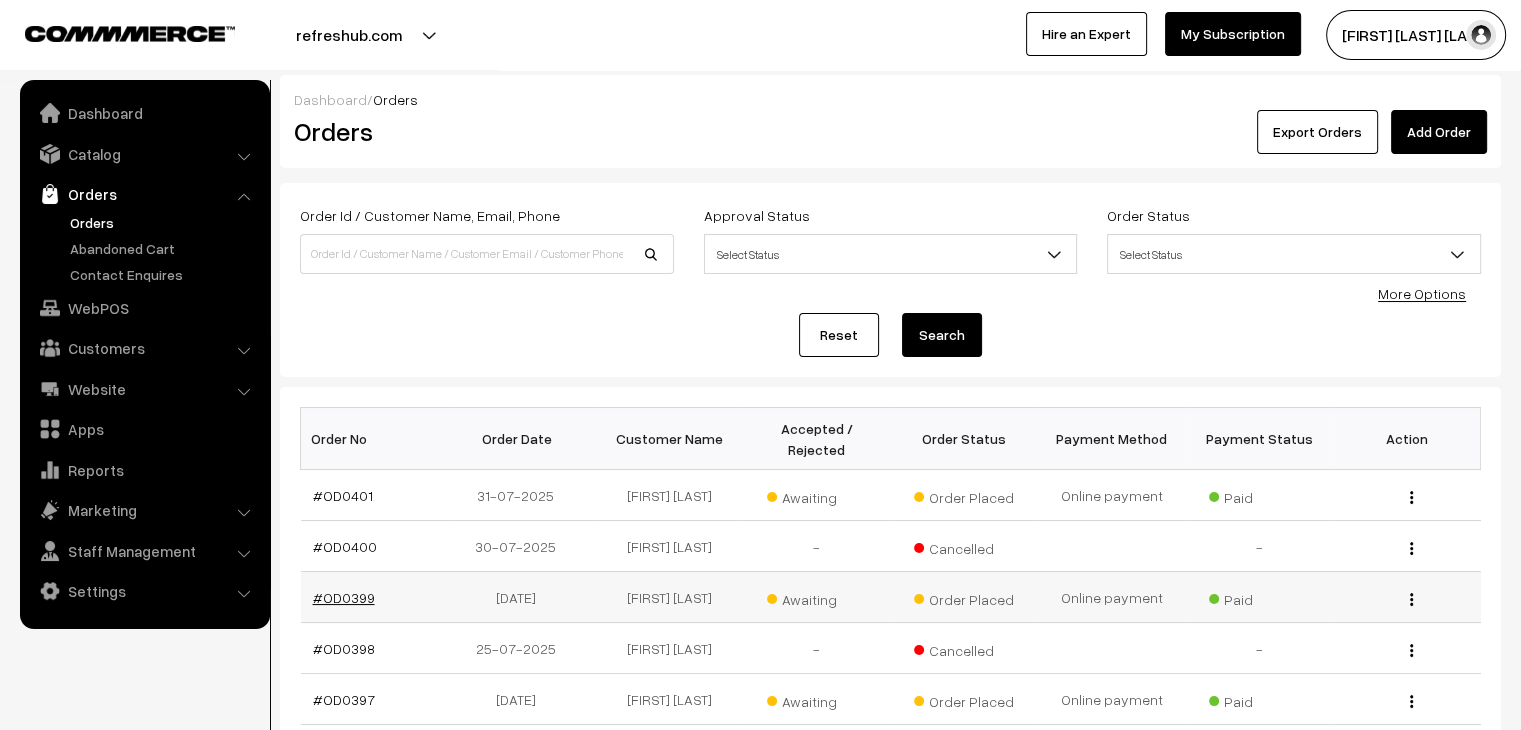 click on "#OD0399" at bounding box center (344, 597) 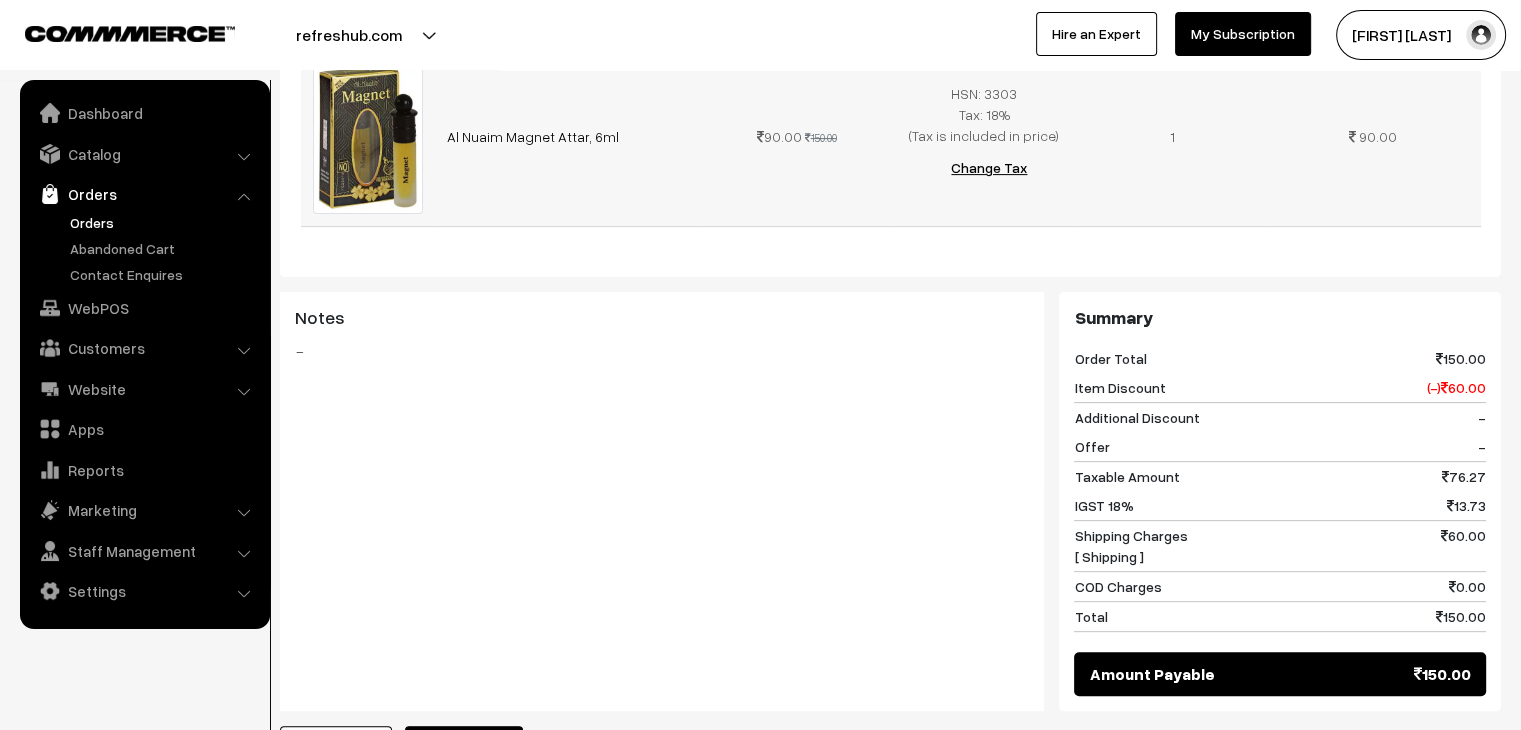scroll, scrollTop: 620, scrollLeft: 0, axis: vertical 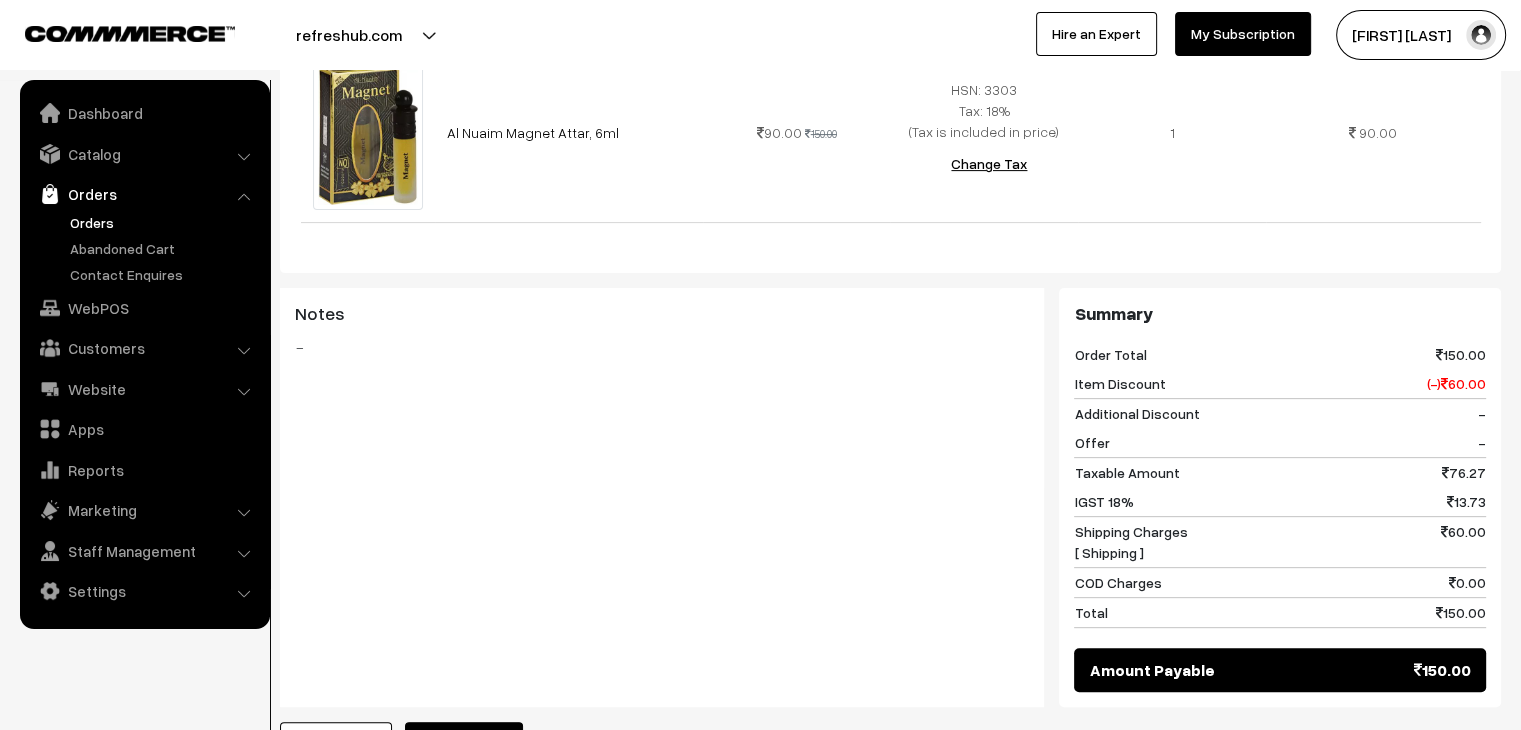 click on "-" at bounding box center (662, 347) 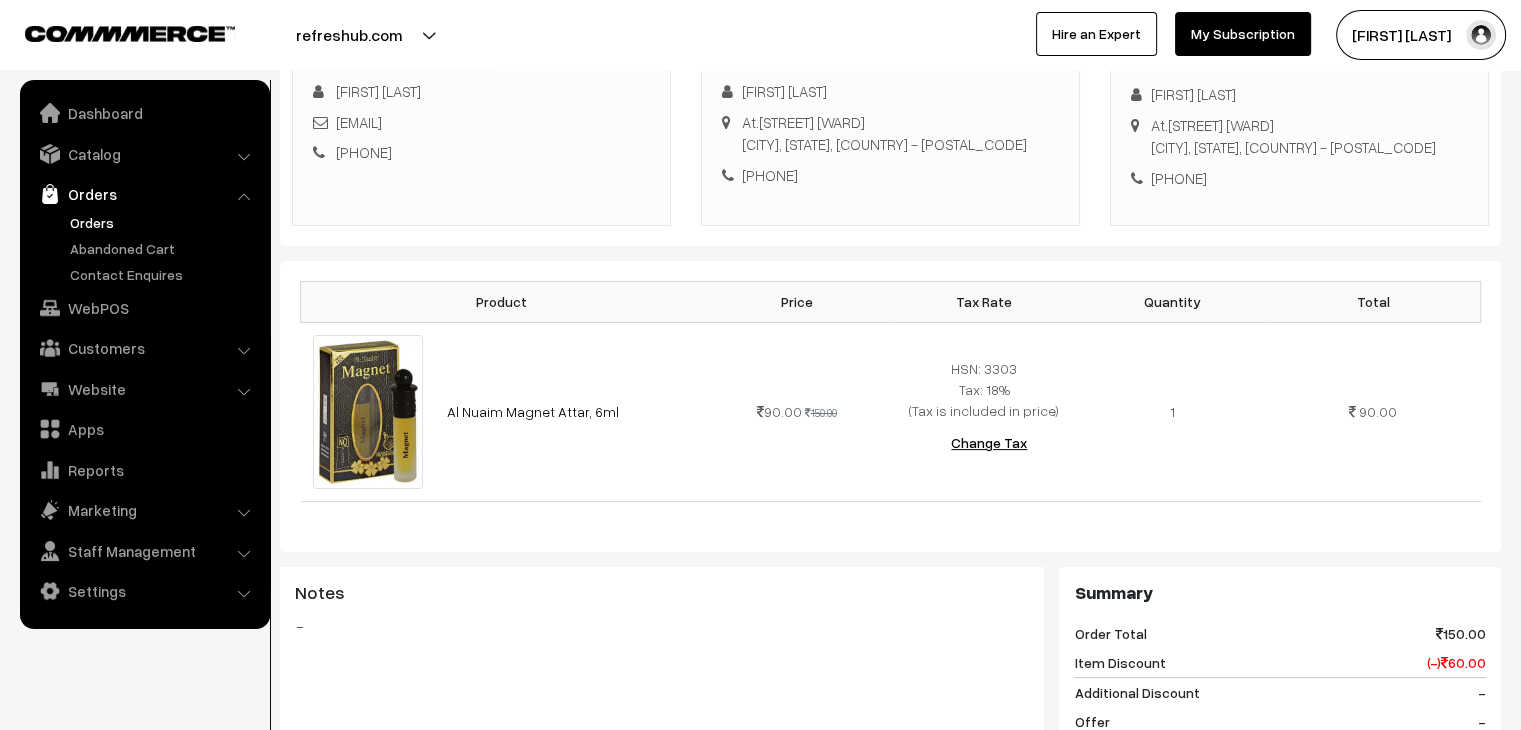 scroll, scrollTop: 320, scrollLeft: 0, axis: vertical 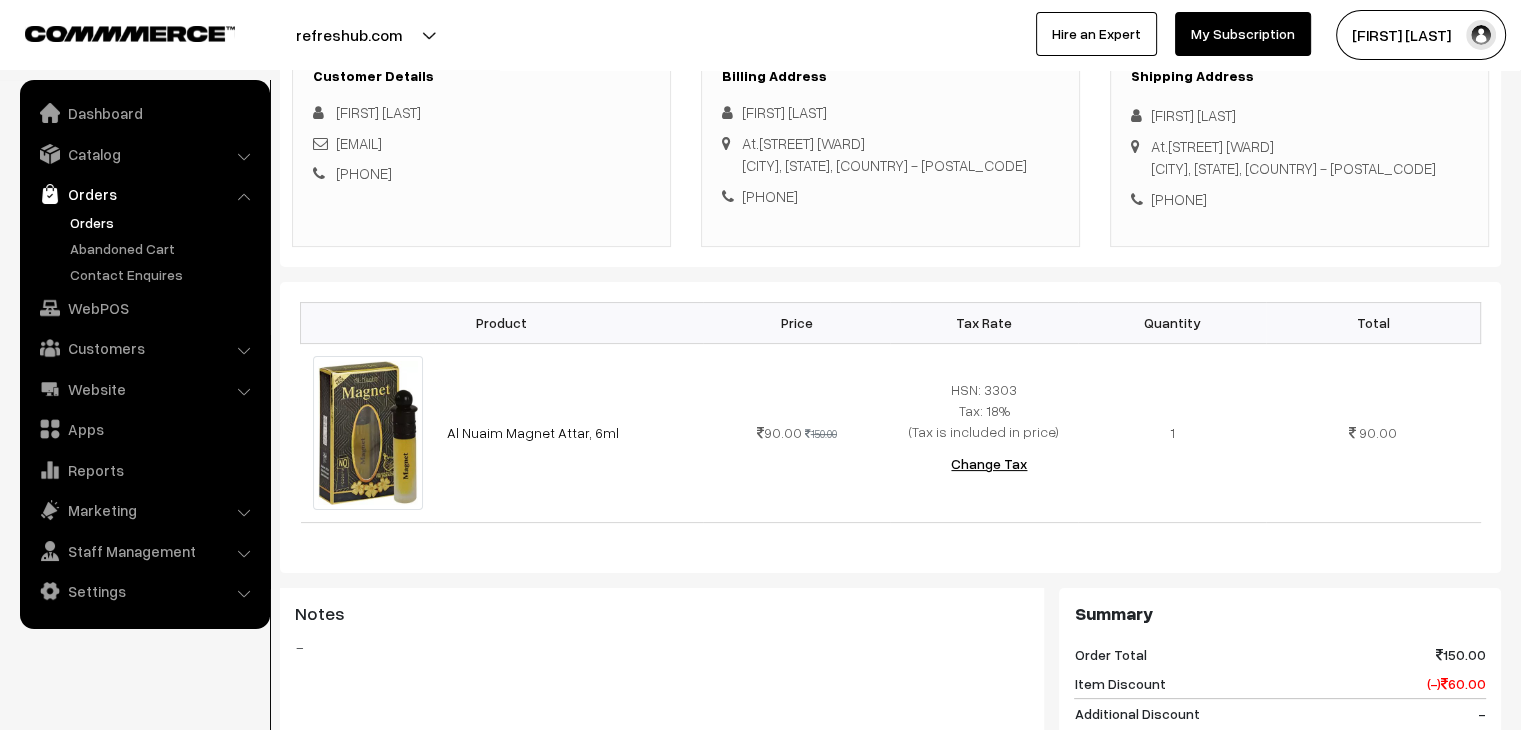 click on "Orders" at bounding box center (164, 222) 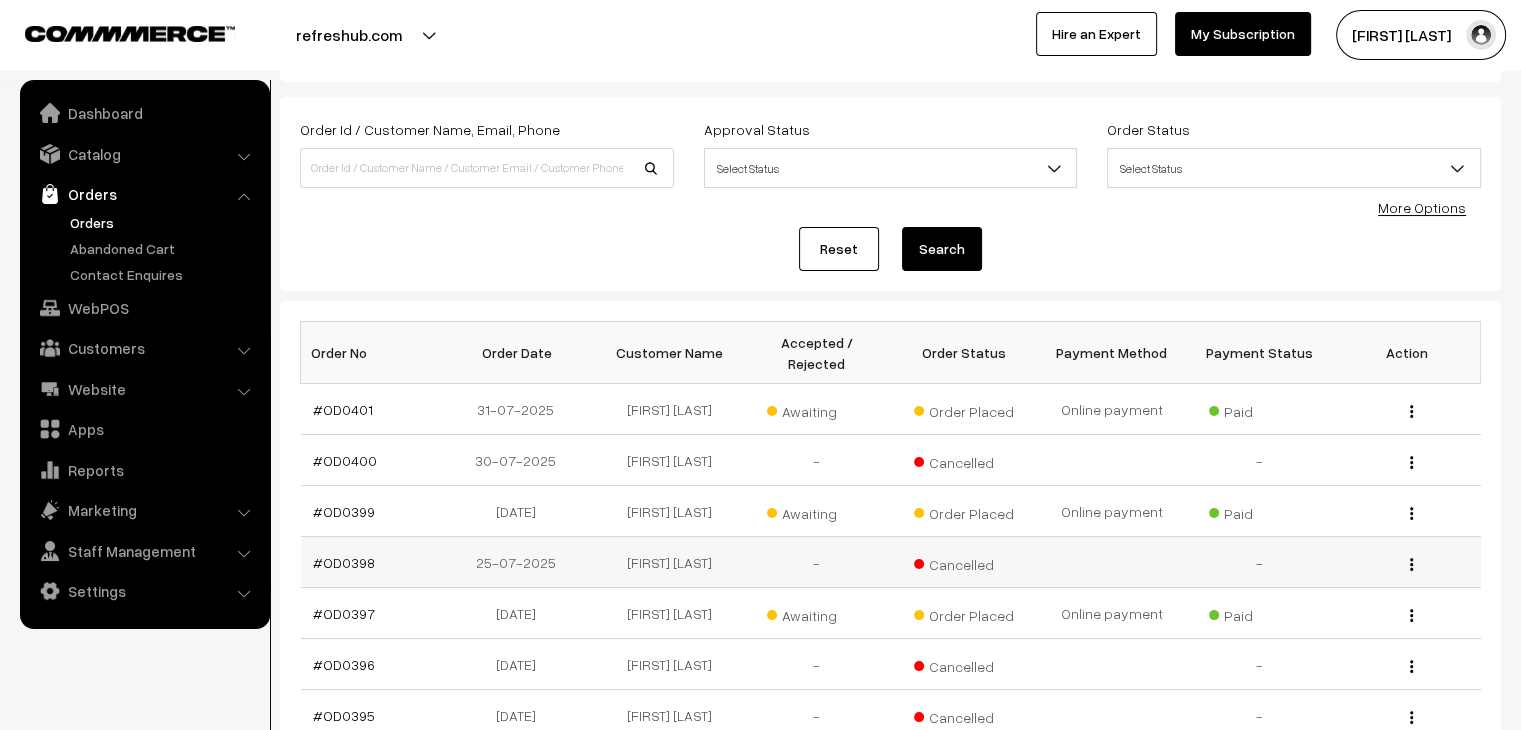 scroll, scrollTop: 200, scrollLeft: 0, axis: vertical 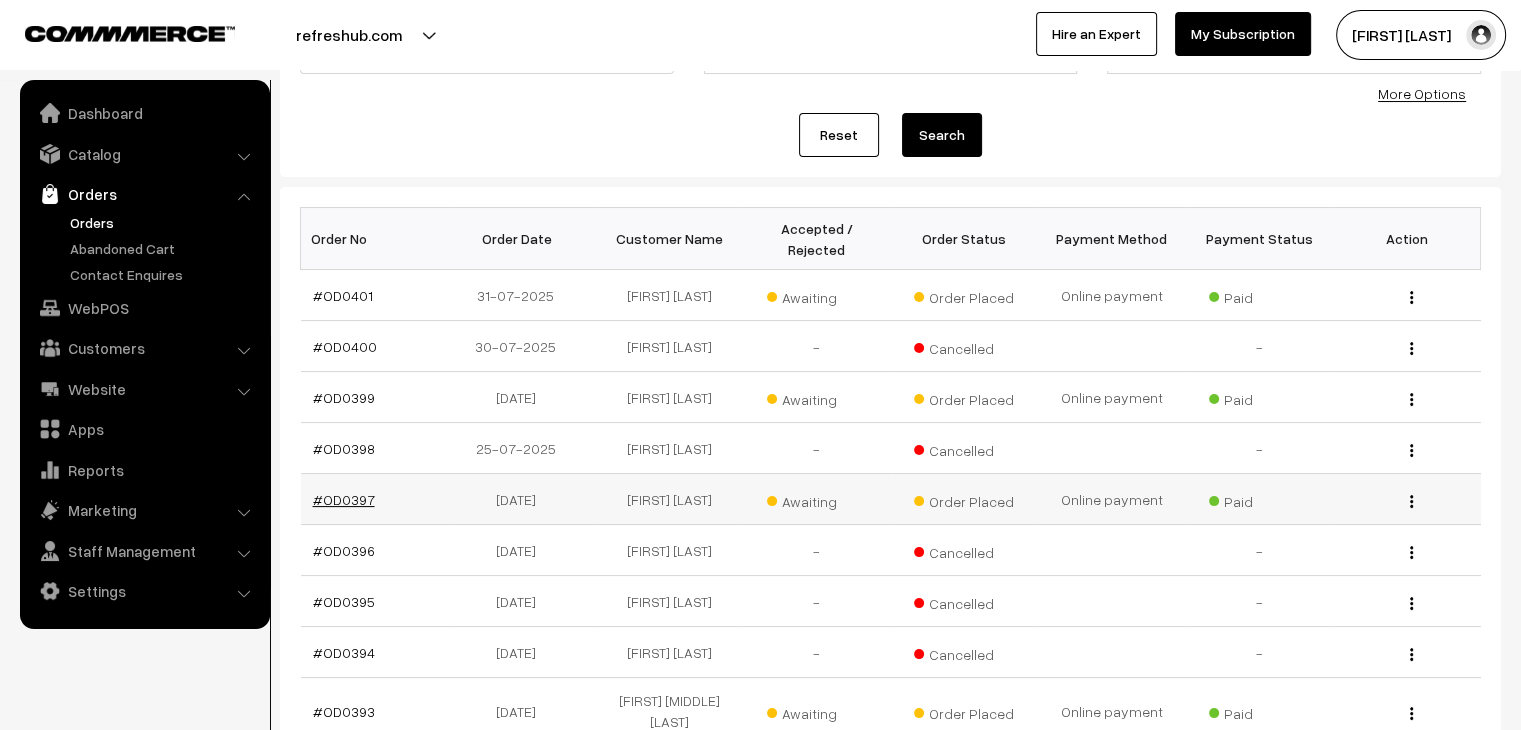 click on "#OD0397" at bounding box center (344, 499) 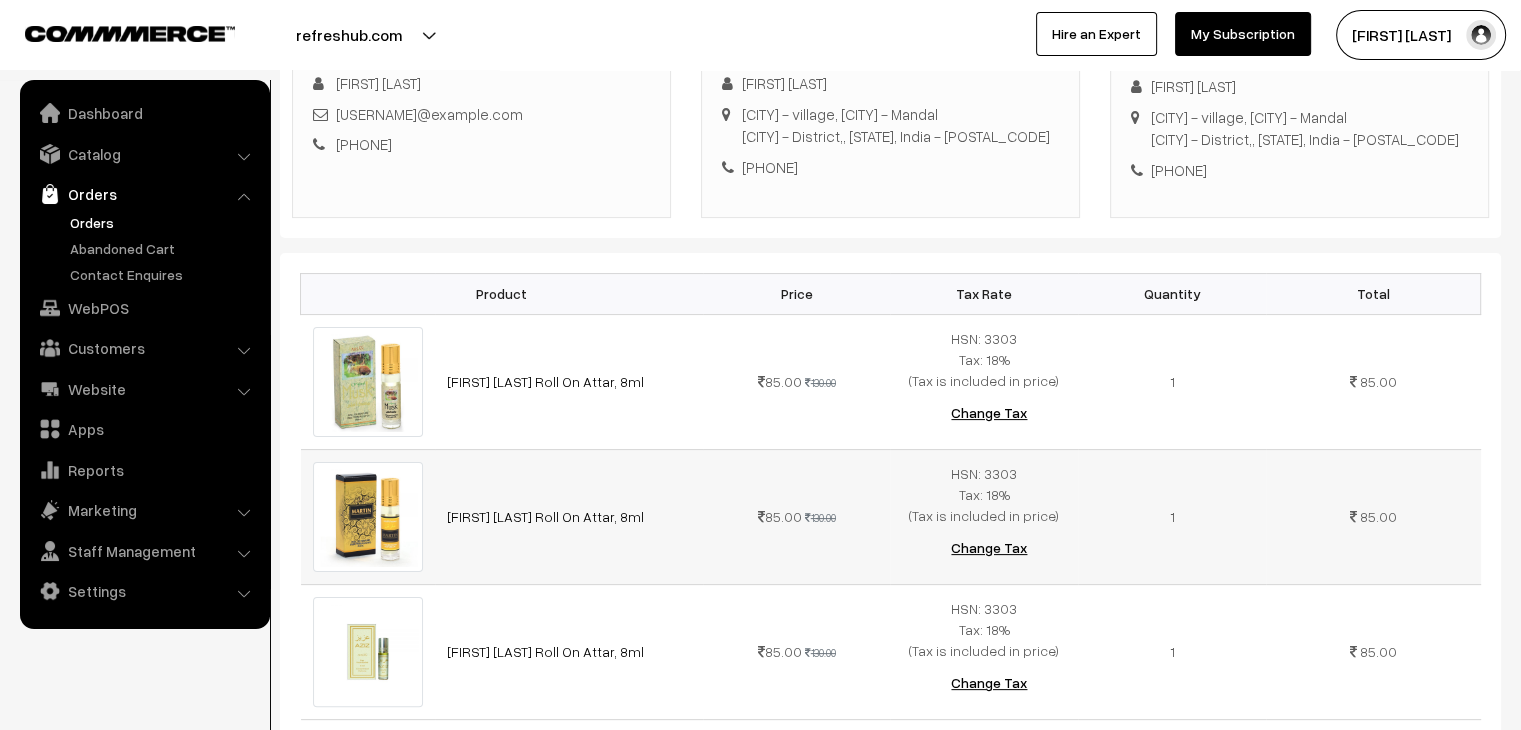 scroll, scrollTop: 0, scrollLeft: 0, axis: both 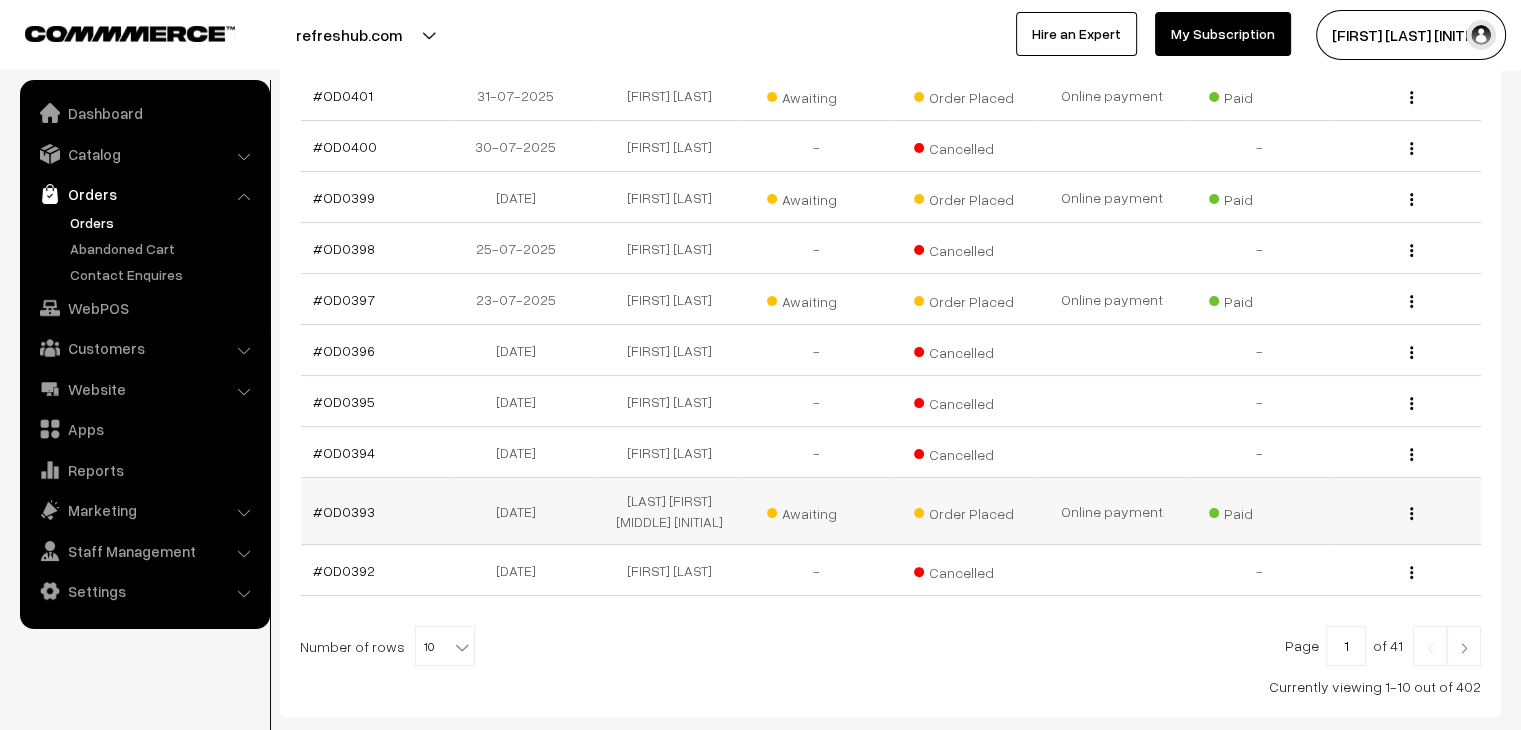 click on "#OD0393" at bounding box center [375, 511] 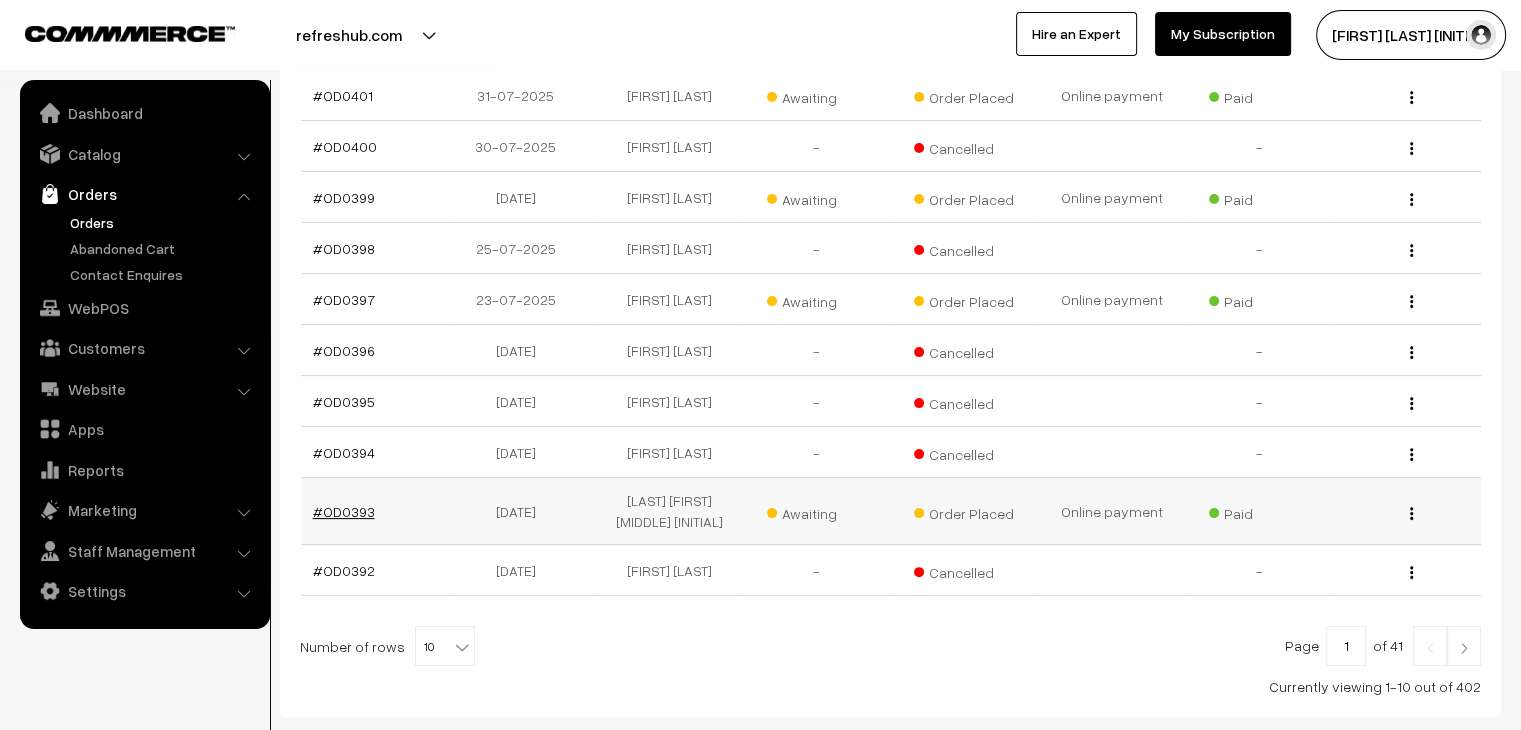 click on "#OD0393" at bounding box center (344, 511) 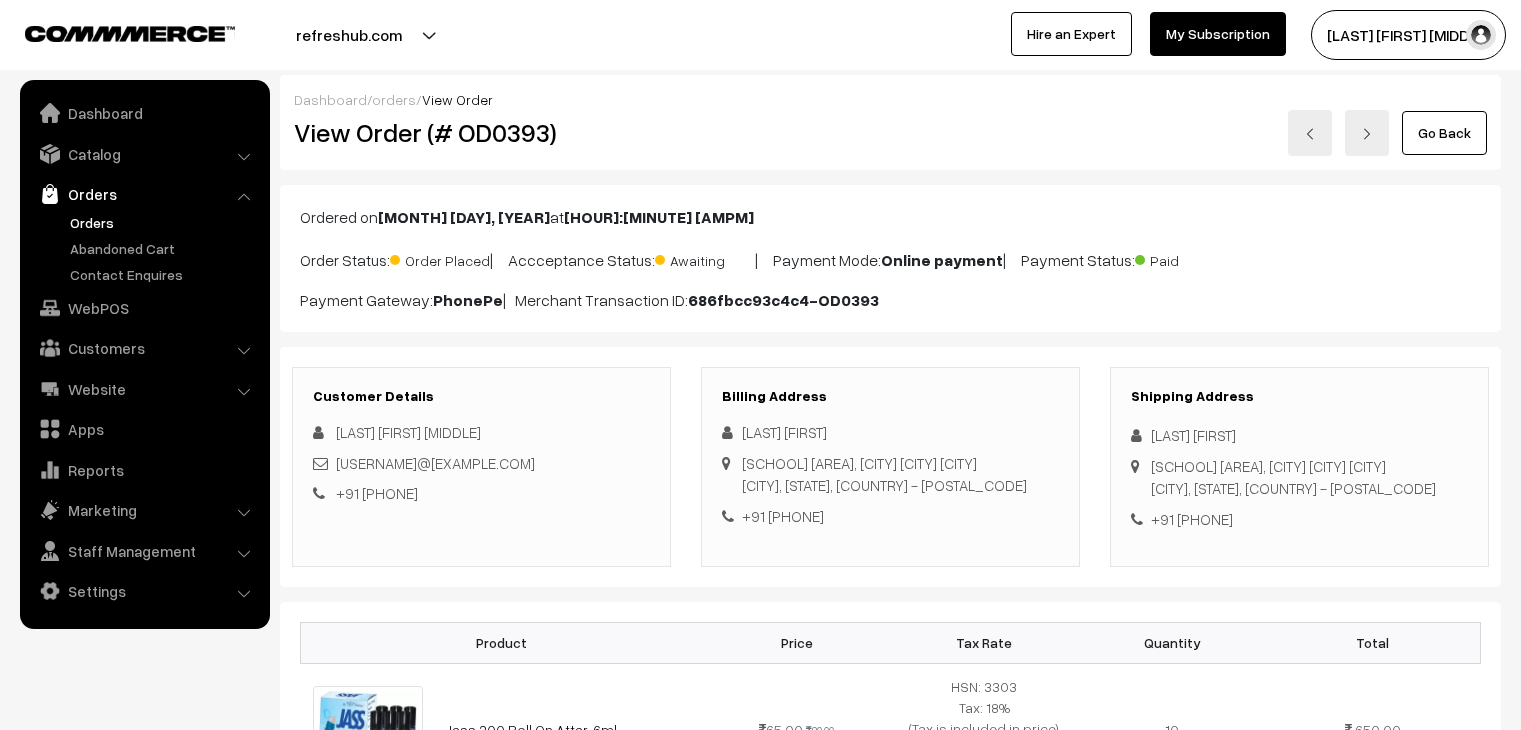 scroll, scrollTop: 200, scrollLeft: 0, axis: vertical 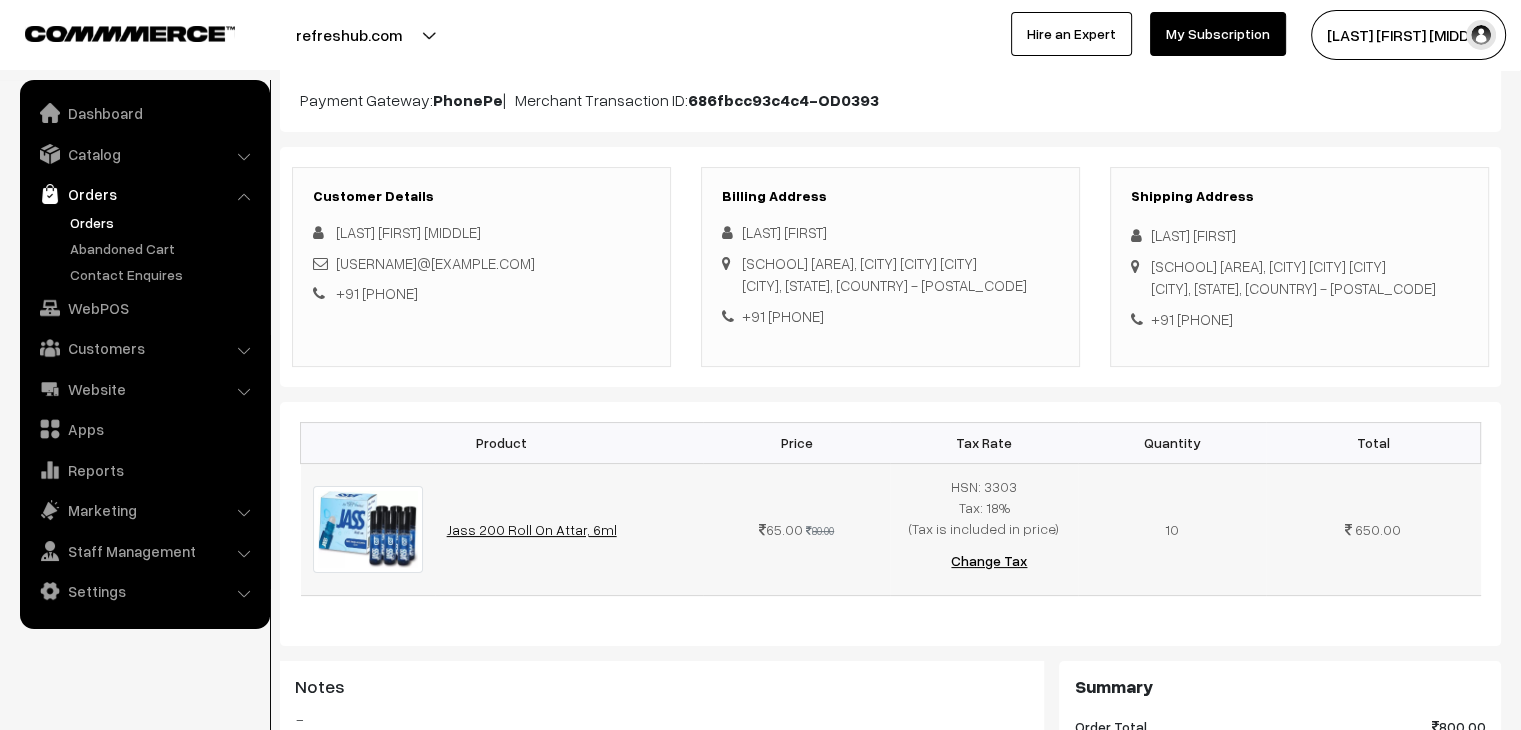 click on "Jass 200 Roll On Attar, 6ml" at bounding box center [532, 529] 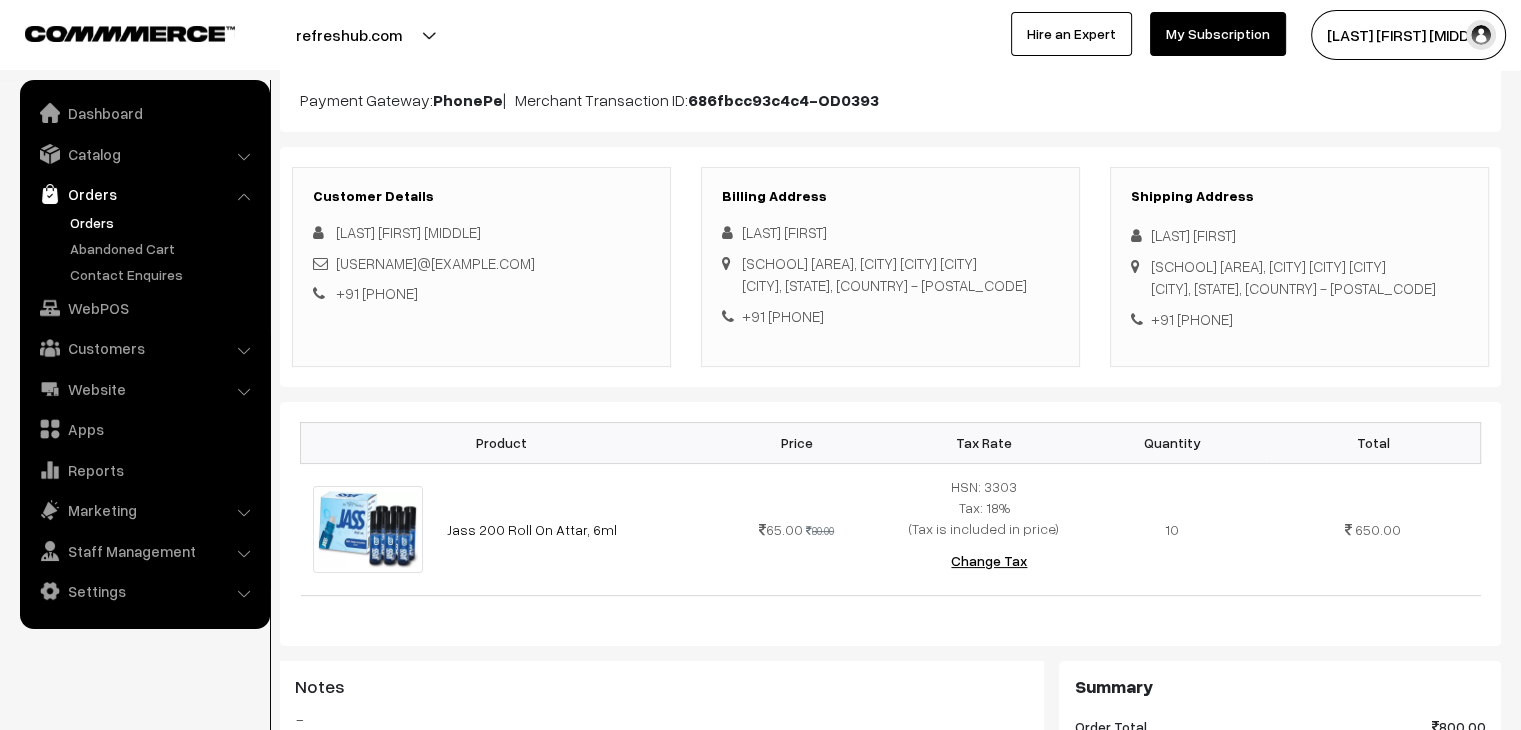 click on "Orders" at bounding box center (164, 222) 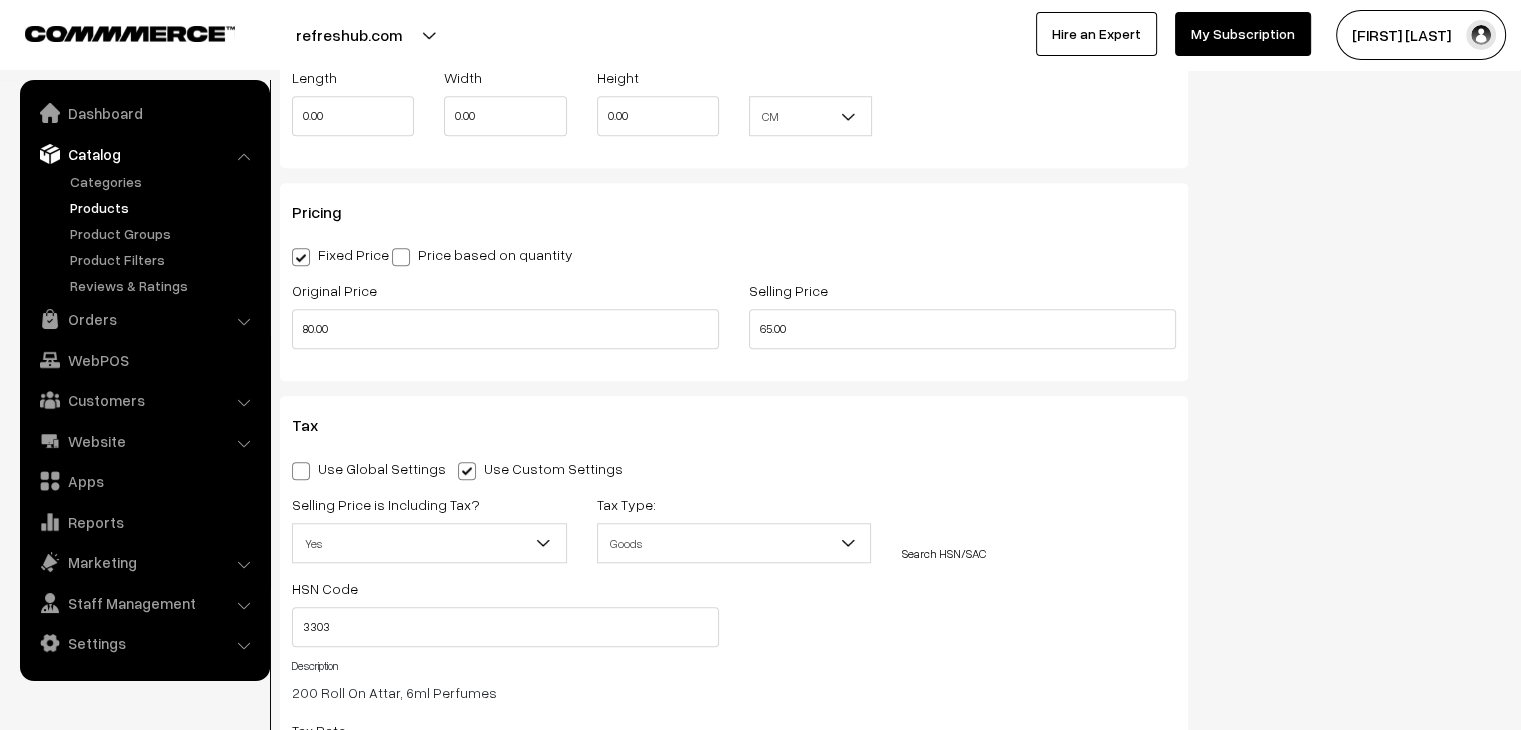 scroll, scrollTop: 1700, scrollLeft: 0, axis: vertical 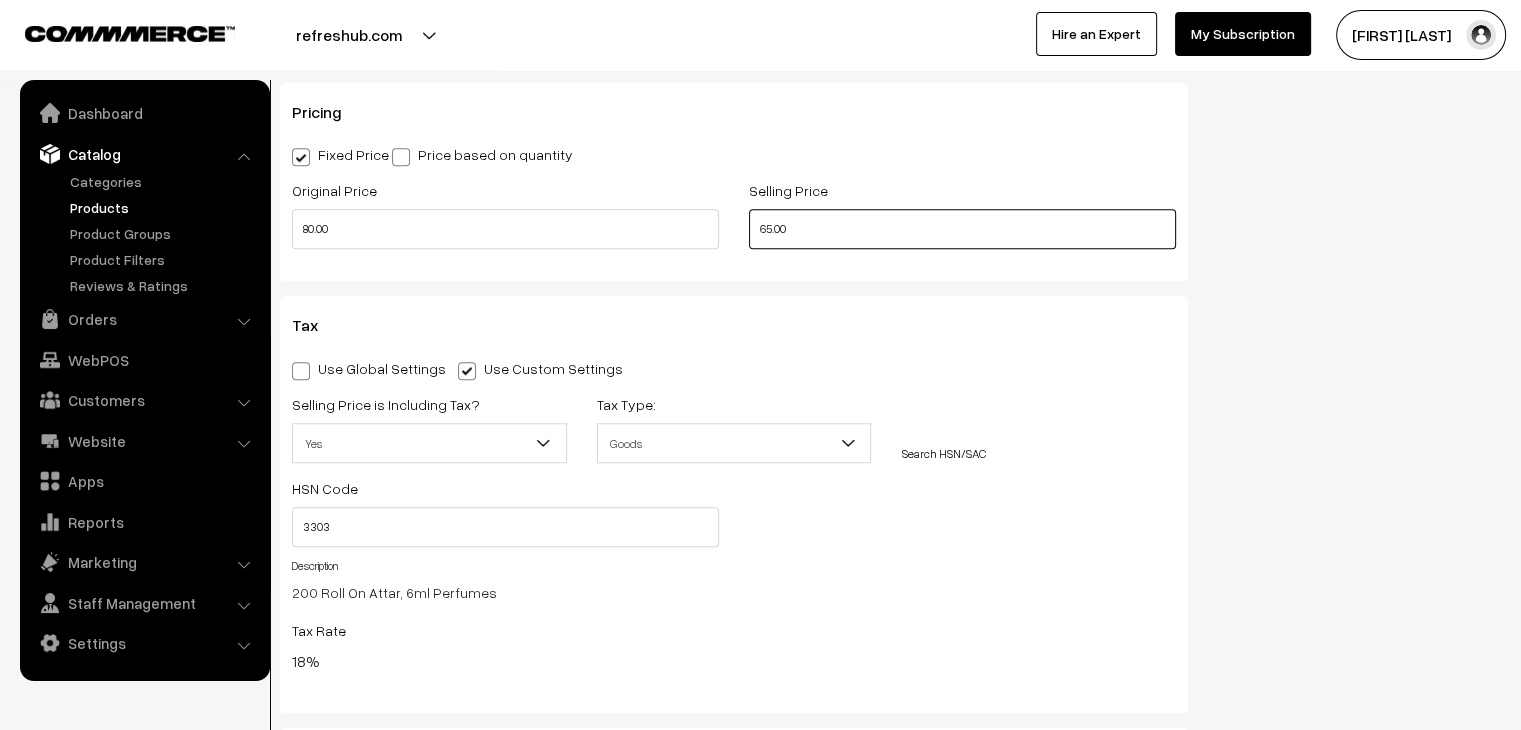 click on "65.00" at bounding box center (962, 229) 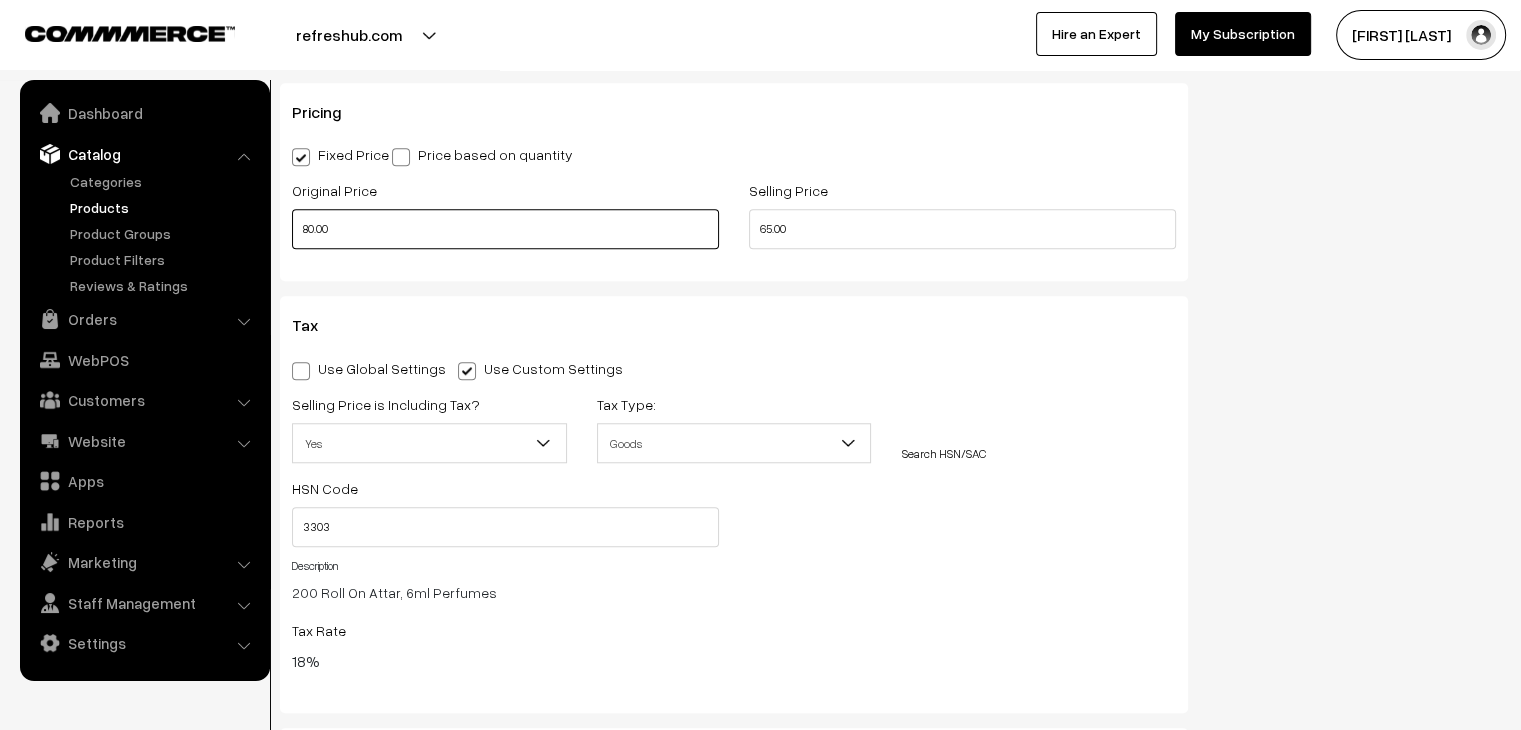 drag, startPoint x: 355, startPoint y: 207, endPoint x: 264, endPoint y: 199, distance: 91.350975 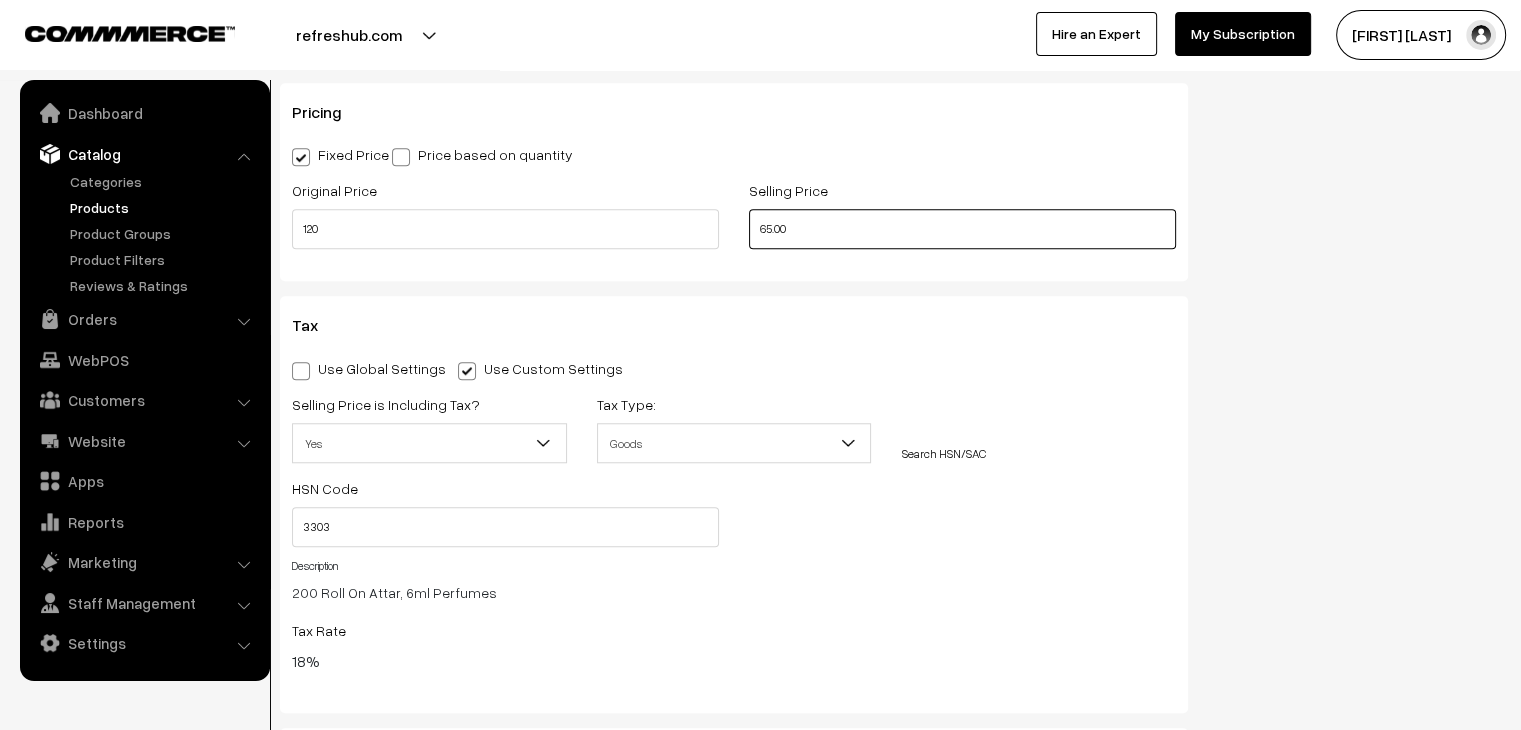 type on "120.00" 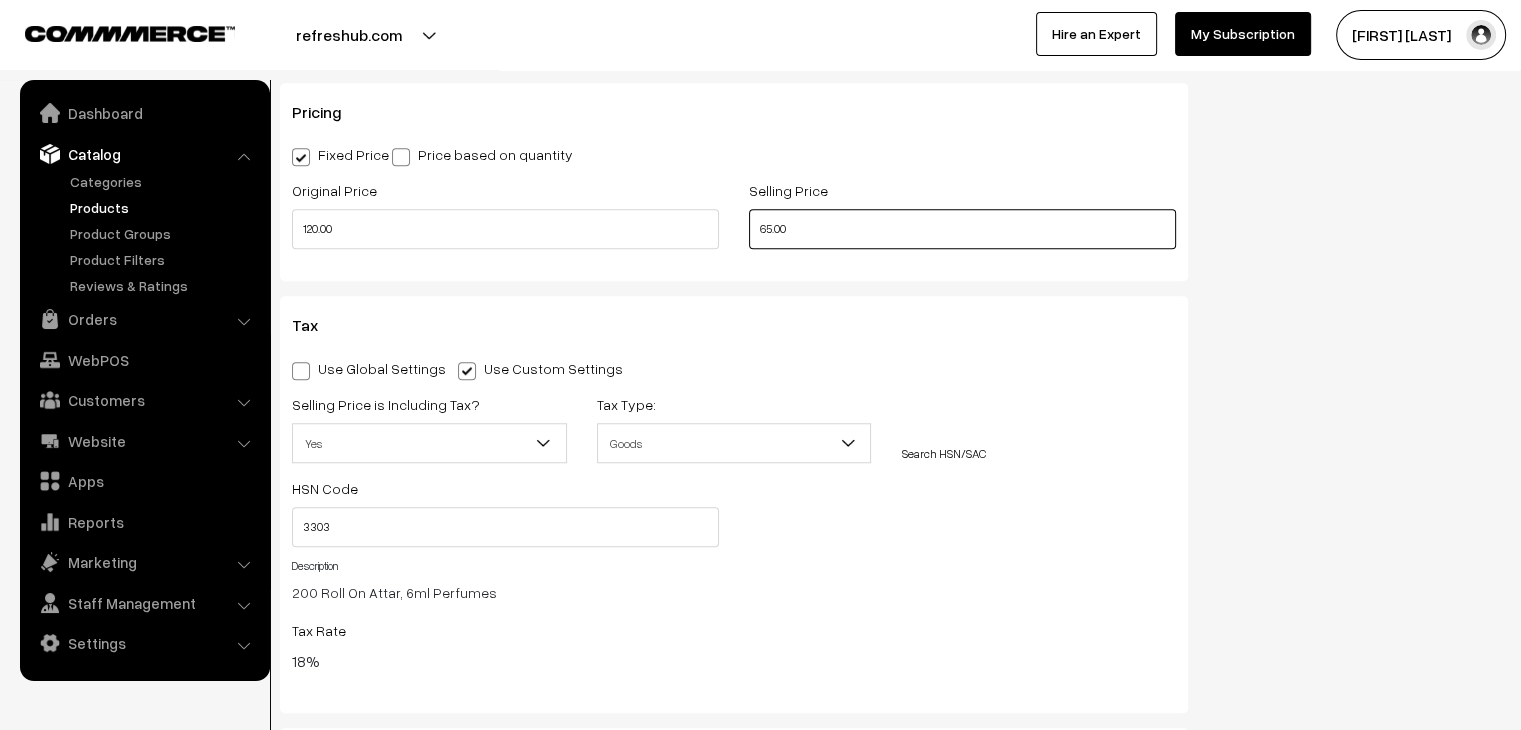 click on "Original Price
120.00
Selling Price
65.00" at bounding box center (734, 219) 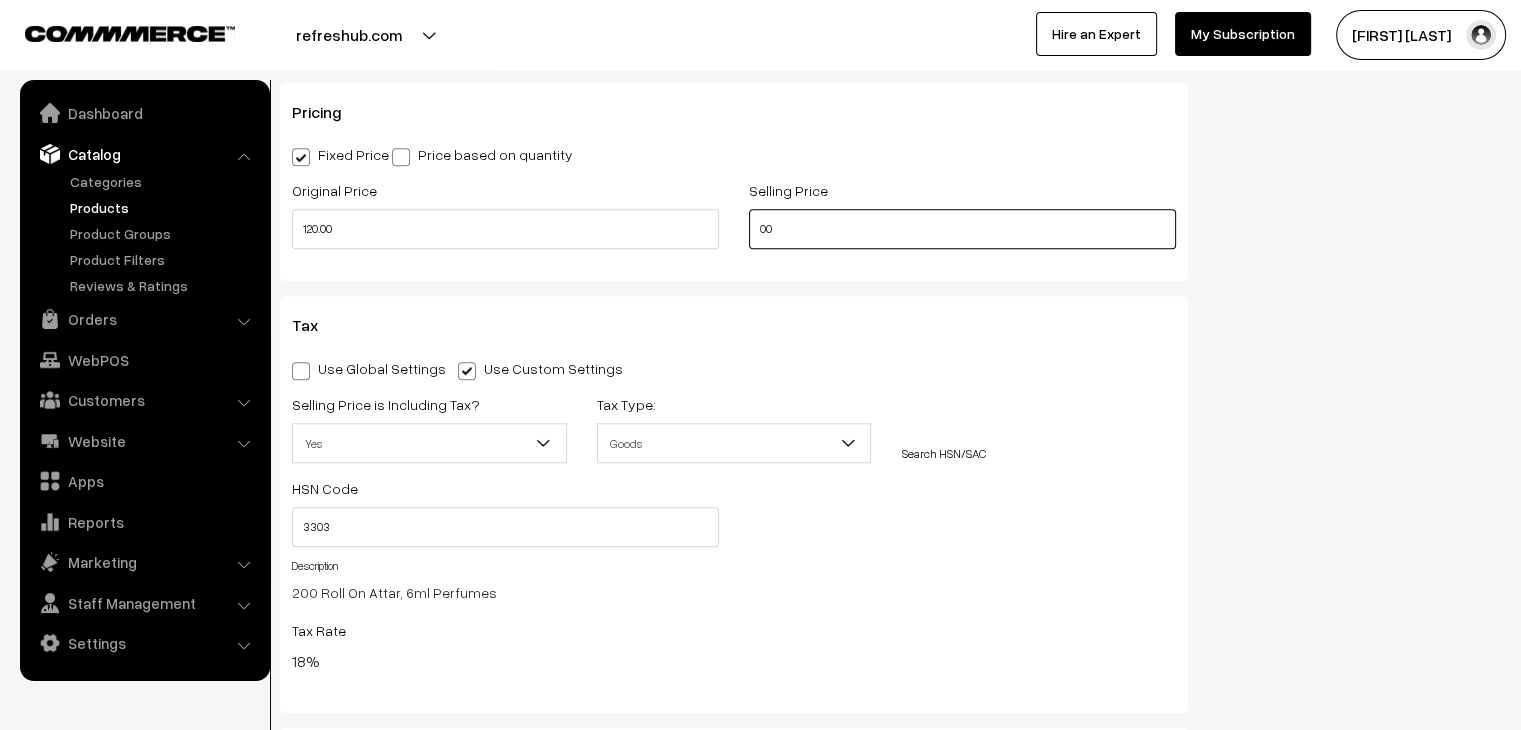 type on "0" 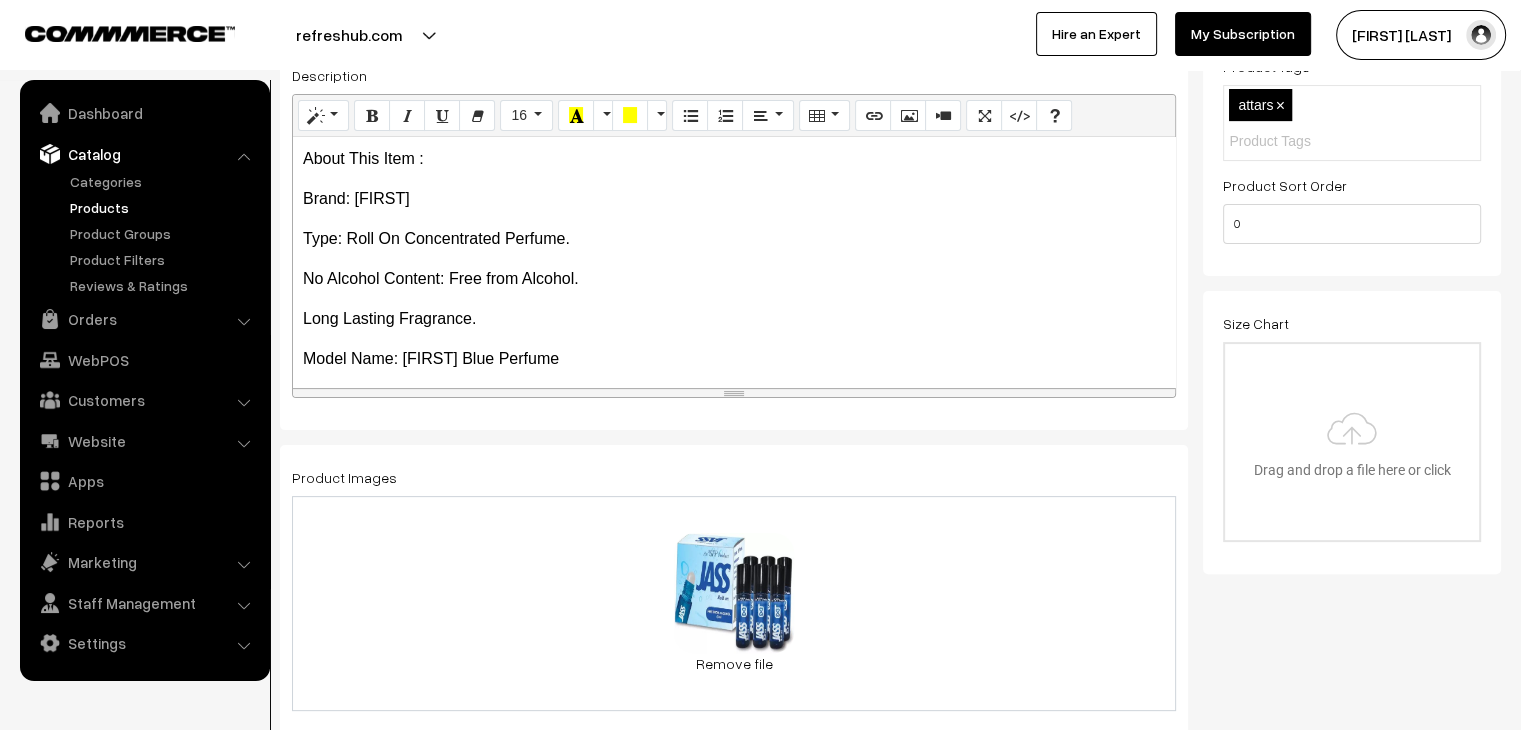 scroll, scrollTop: 0, scrollLeft: 0, axis: both 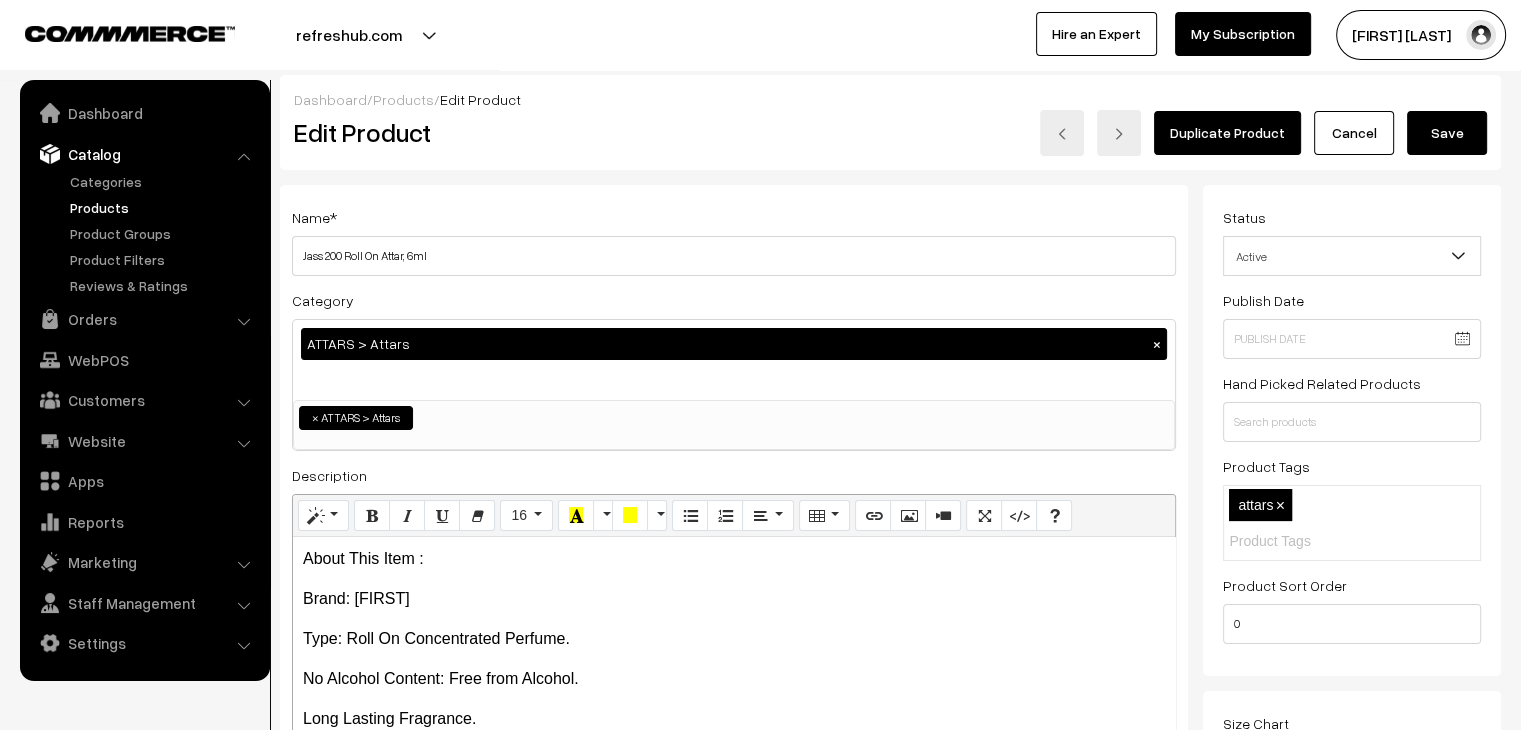 type on "99.00" 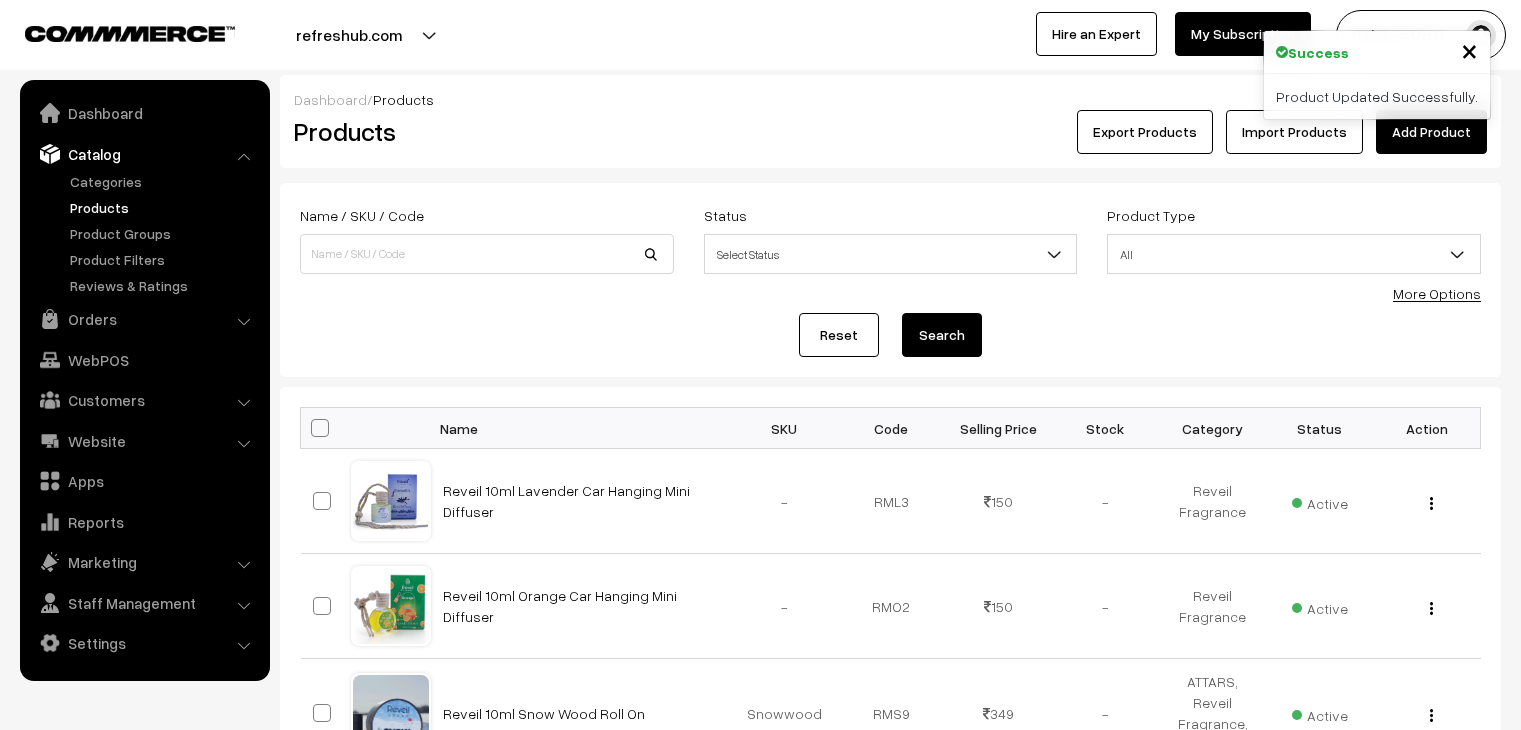 scroll, scrollTop: 0, scrollLeft: 0, axis: both 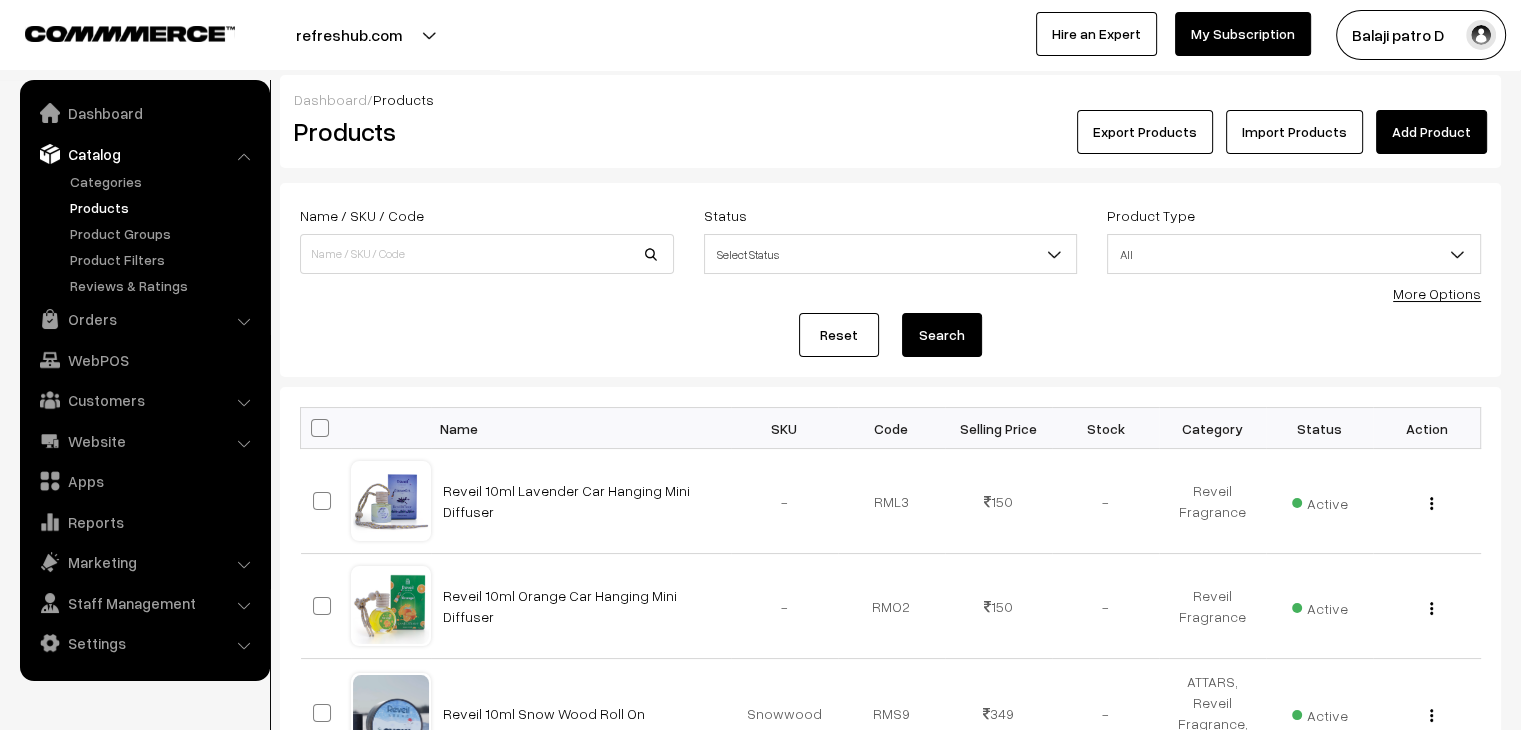 click on "Export Products
Import Products
Add Product" at bounding box center (1094, 132) 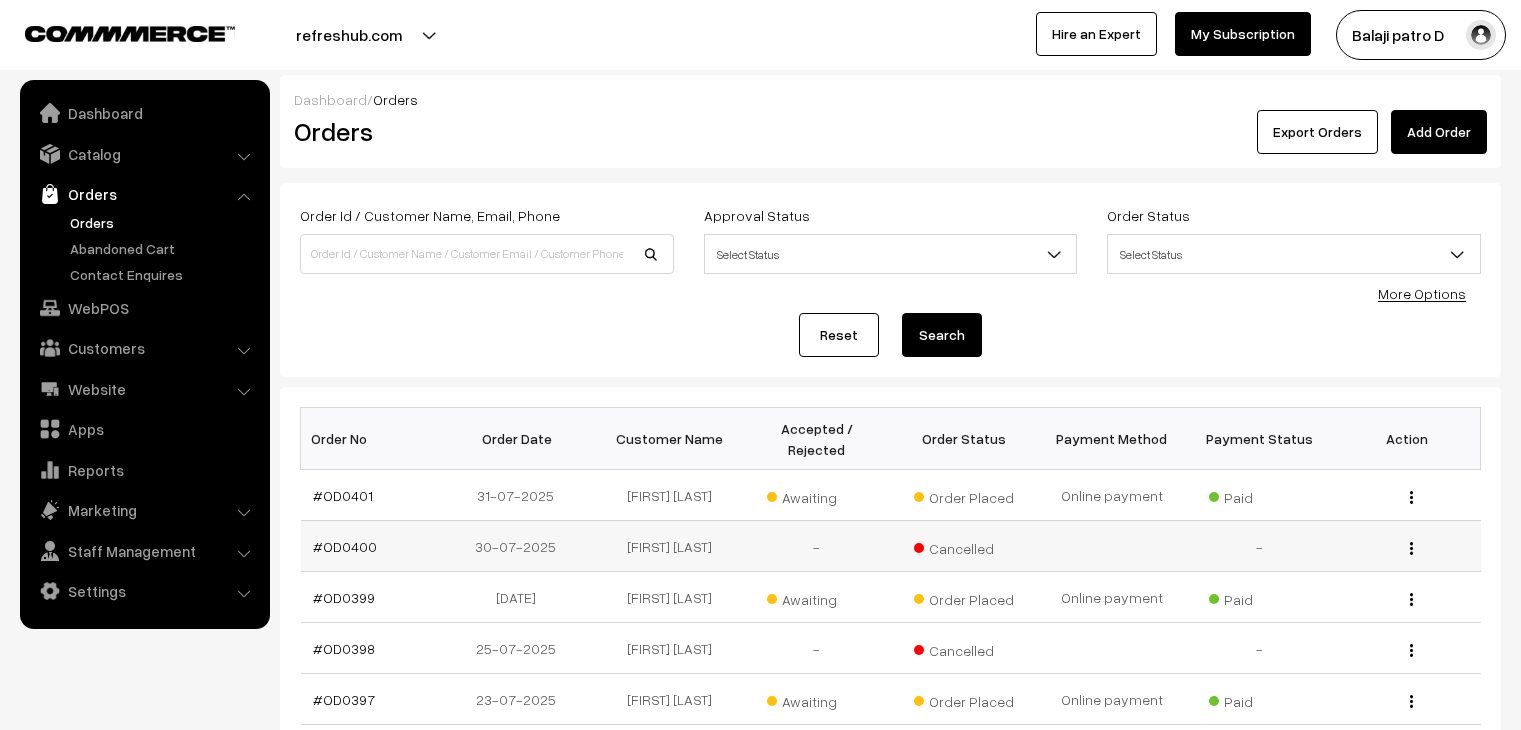scroll, scrollTop: 0, scrollLeft: 0, axis: both 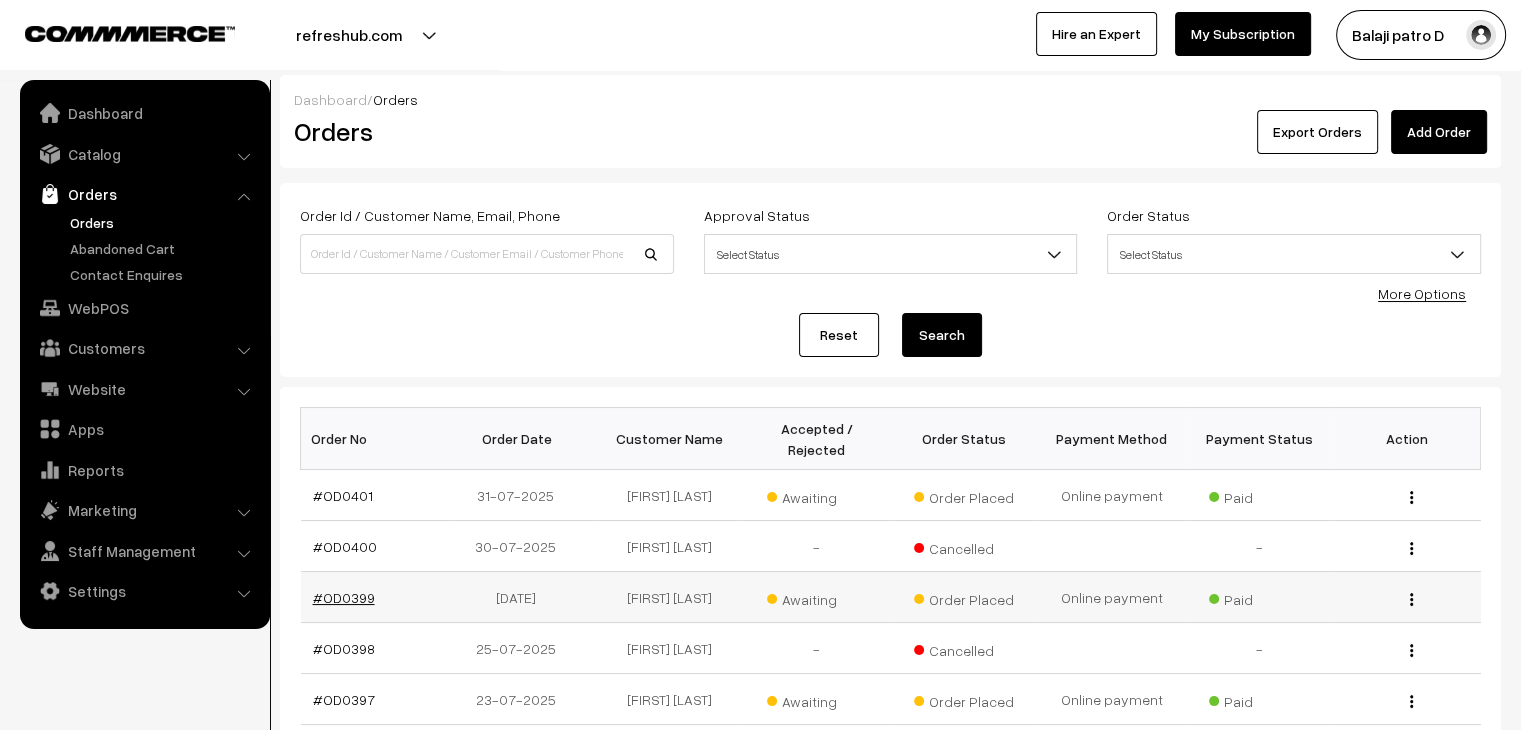 click on "#OD0399" at bounding box center [344, 597] 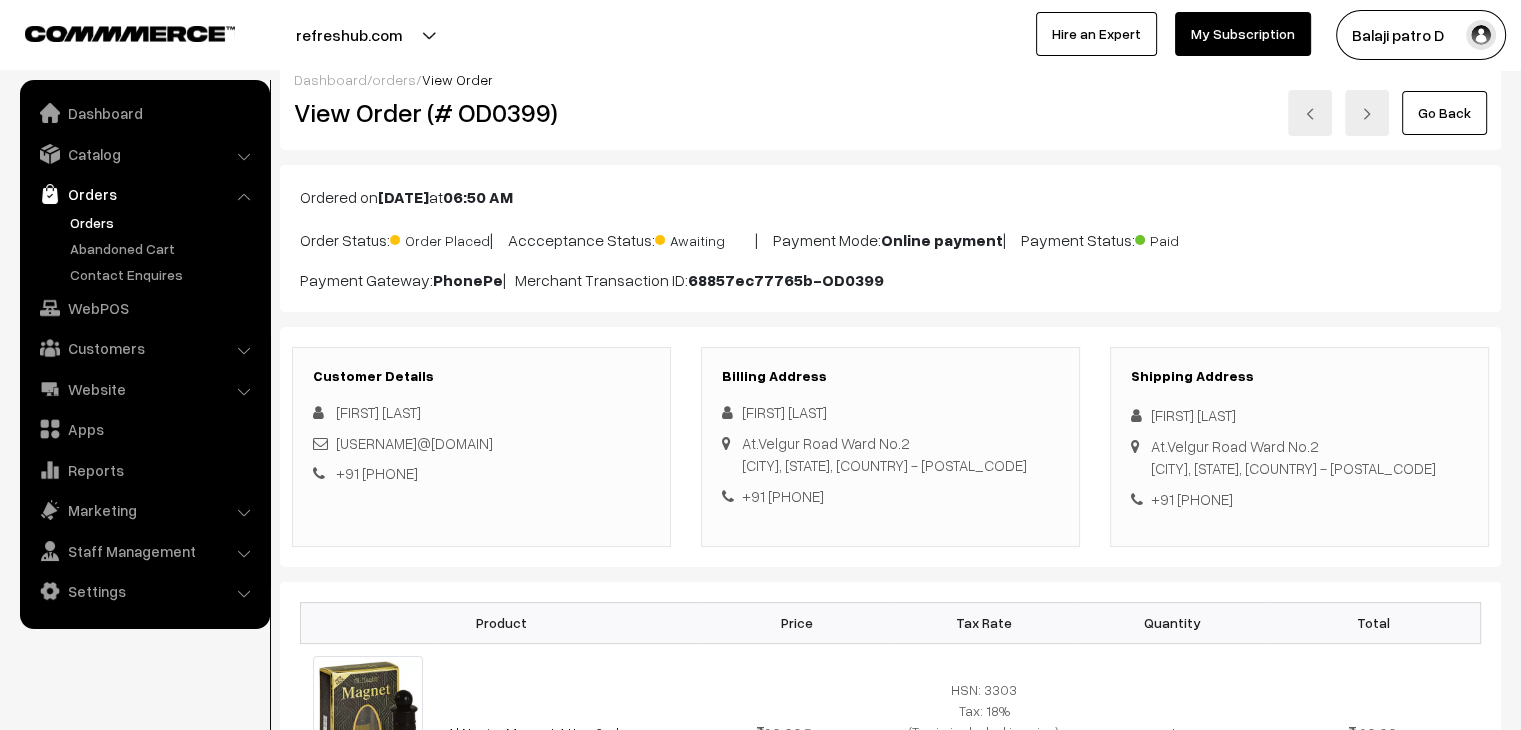 scroll, scrollTop: 0, scrollLeft: 0, axis: both 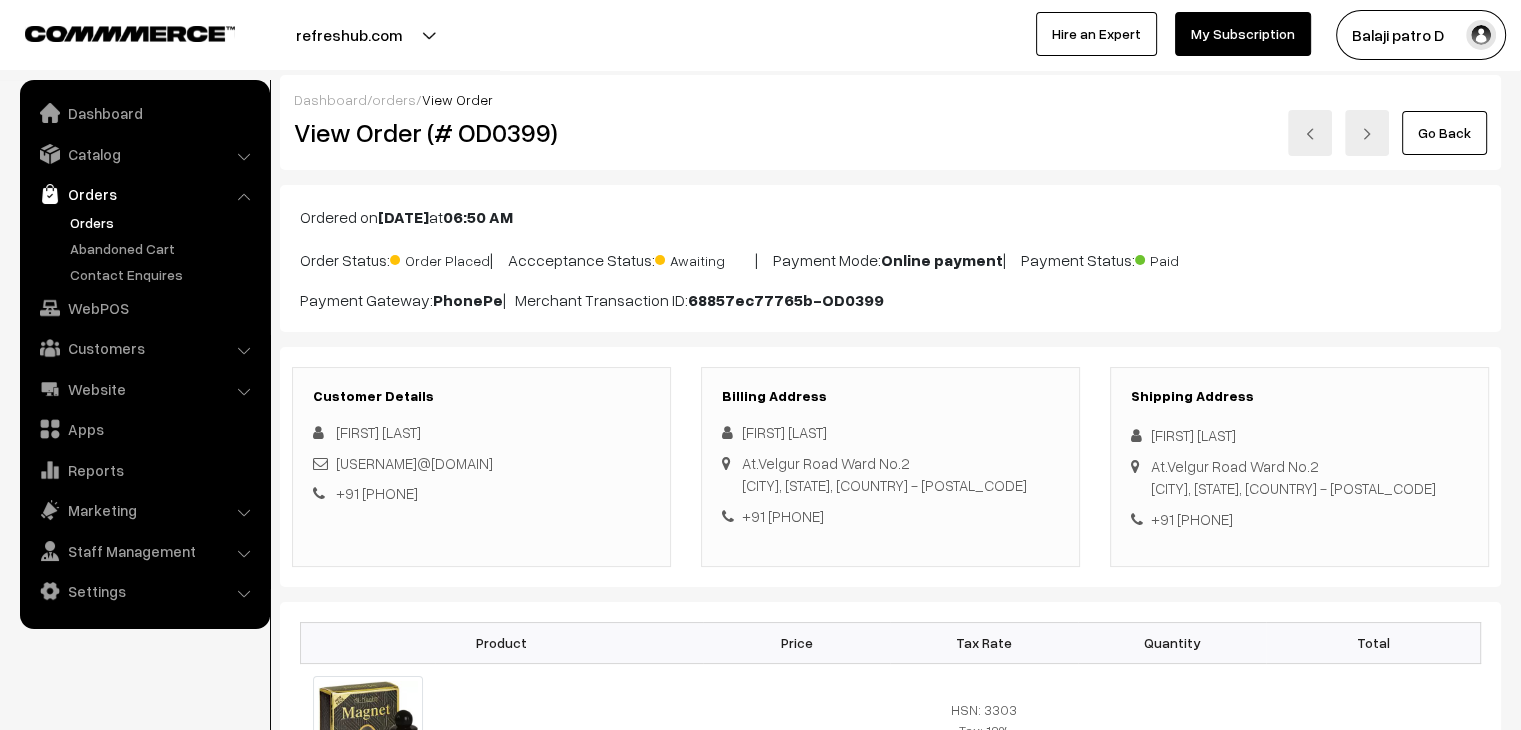 click on "Orders" at bounding box center (164, 222) 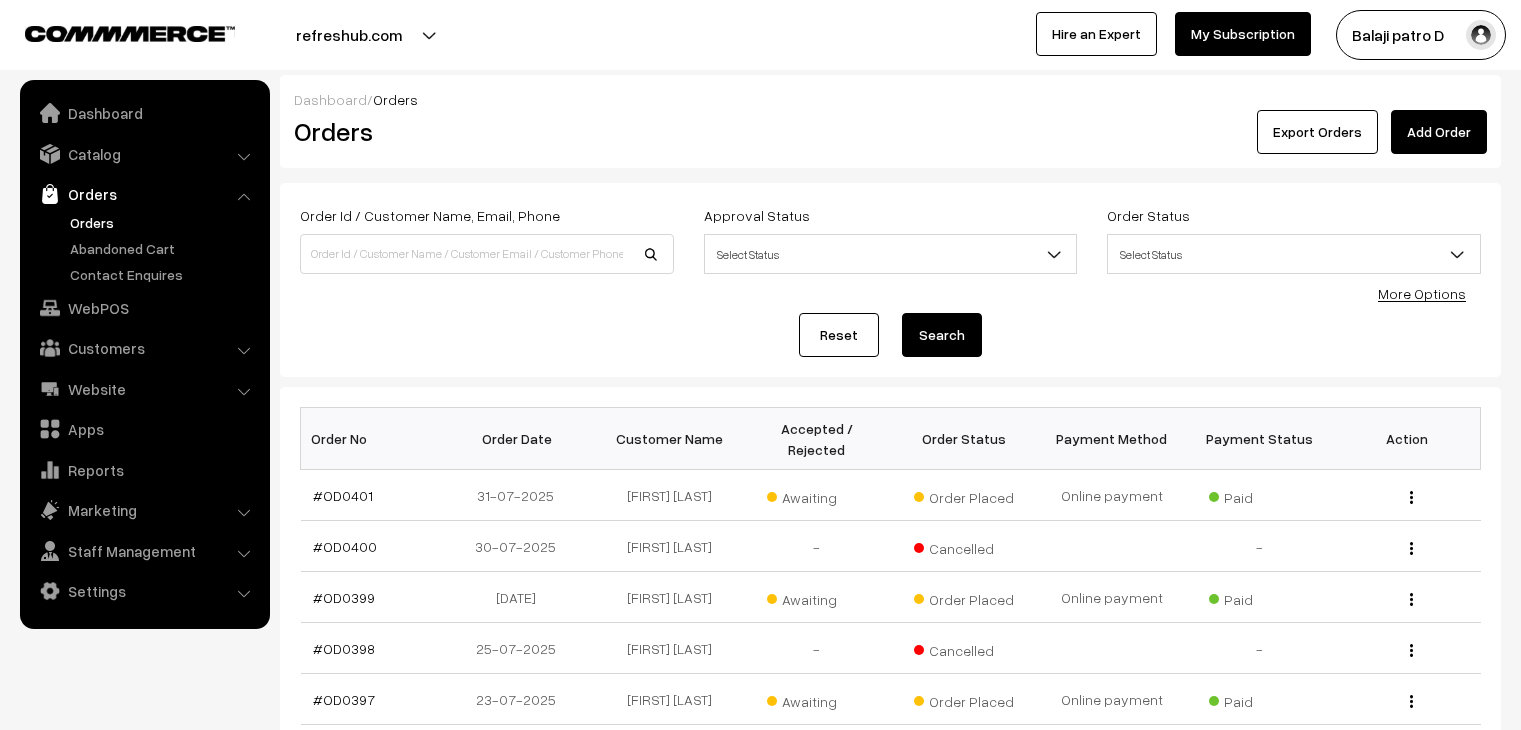 scroll, scrollTop: 0, scrollLeft: 0, axis: both 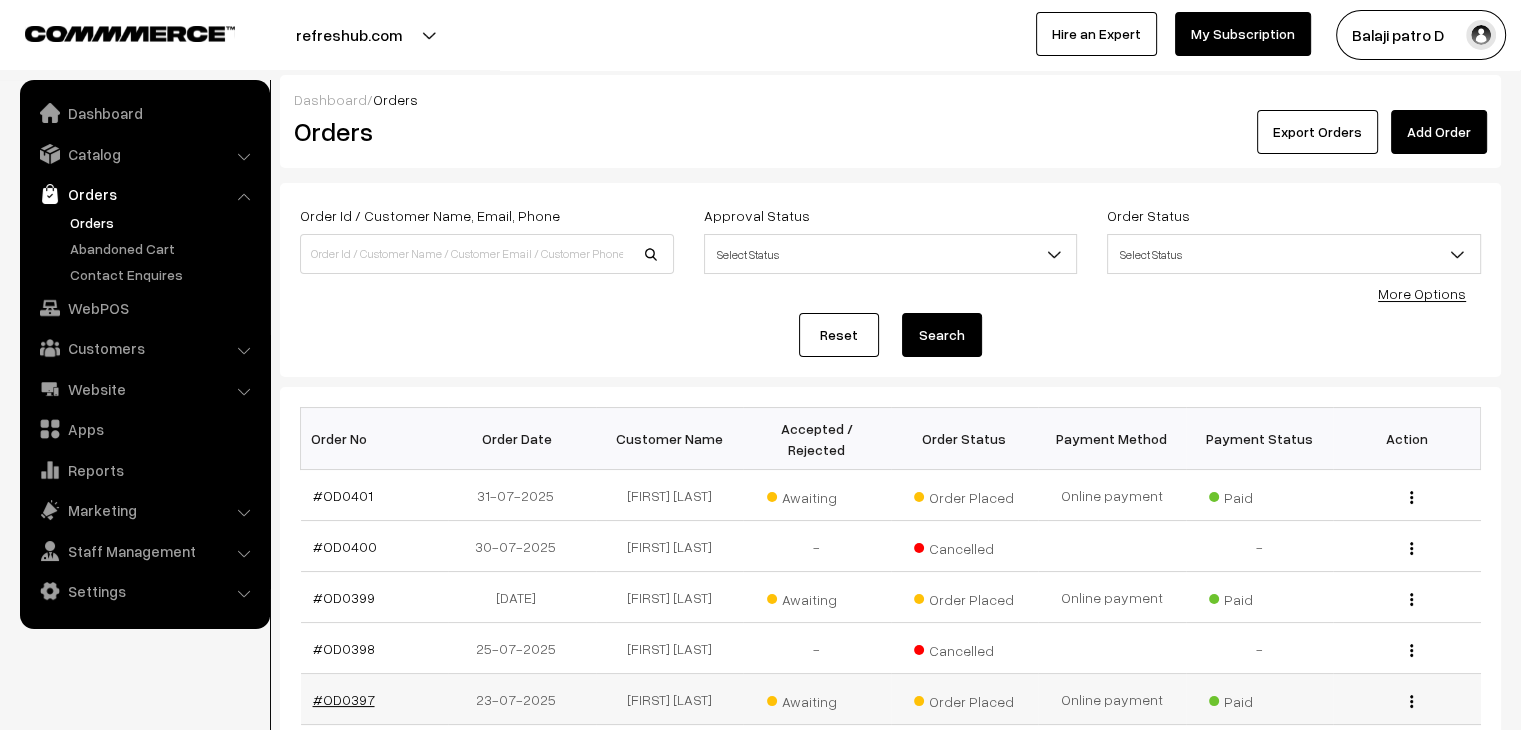 click on "#OD0397" at bounding box center (344, 699) 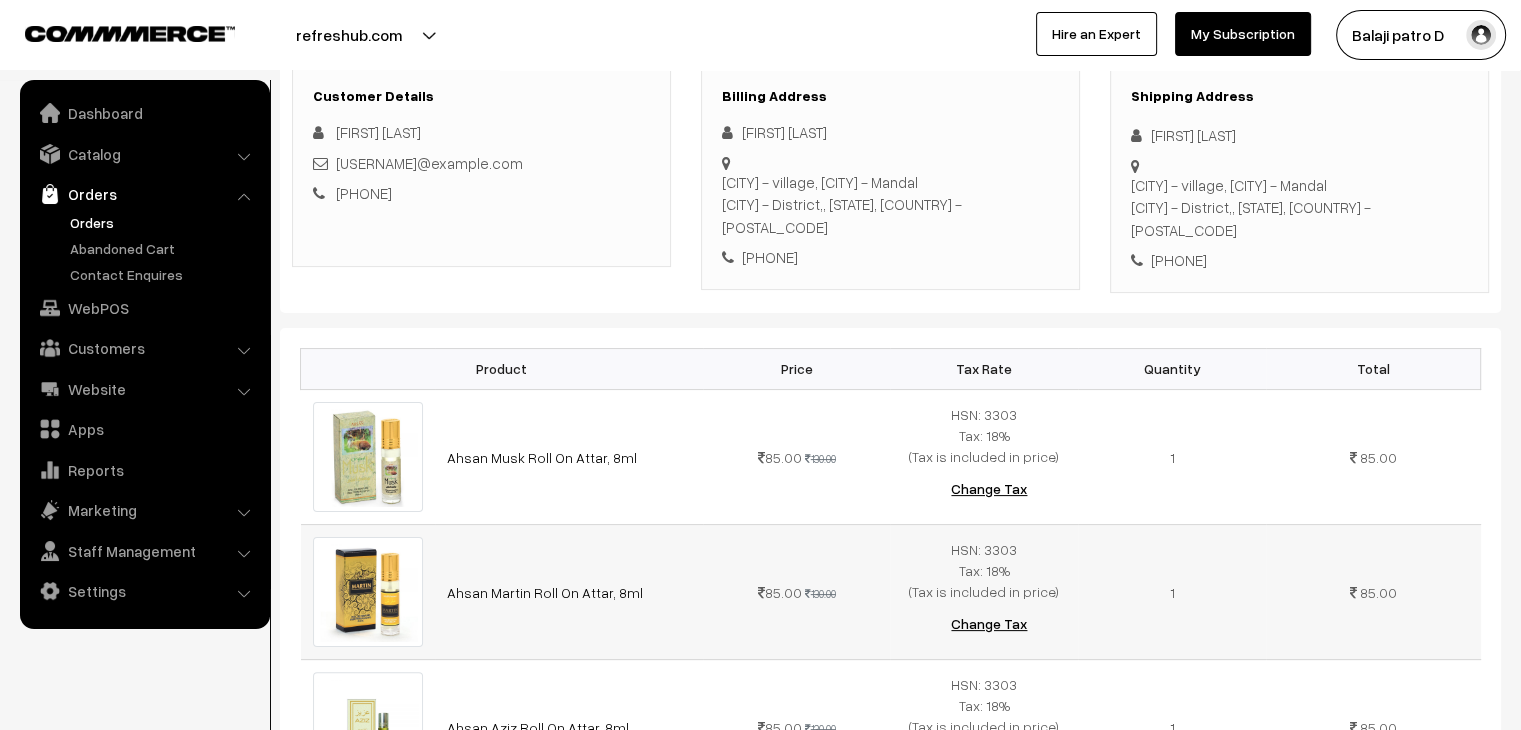 scroll, scrollTop: 500, scrollLeft: 0, axis: vertical 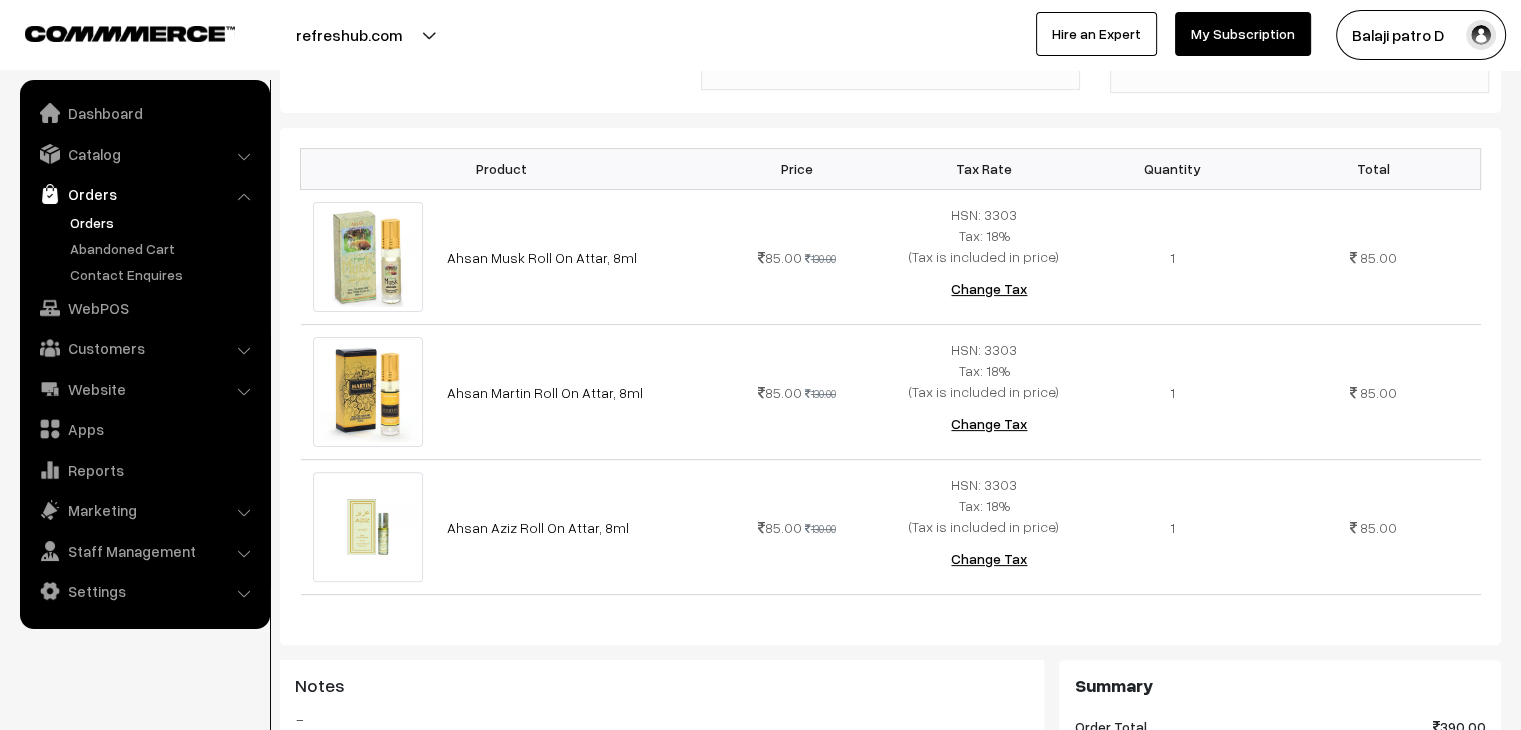 click on "Orders" at bounding box center (164, 222) 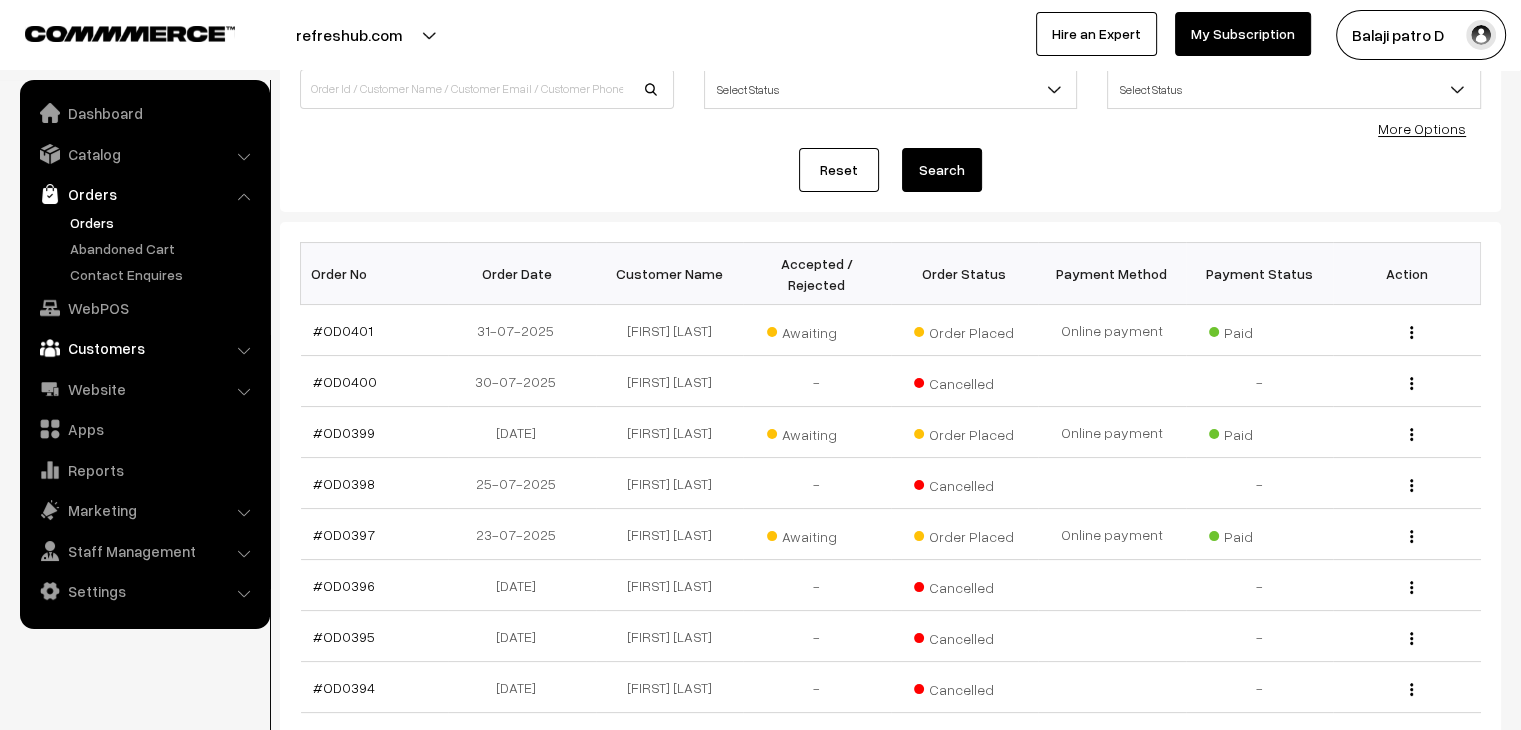 scroll, scrollTop: 200, scrollLeft: 0, axis: vertical 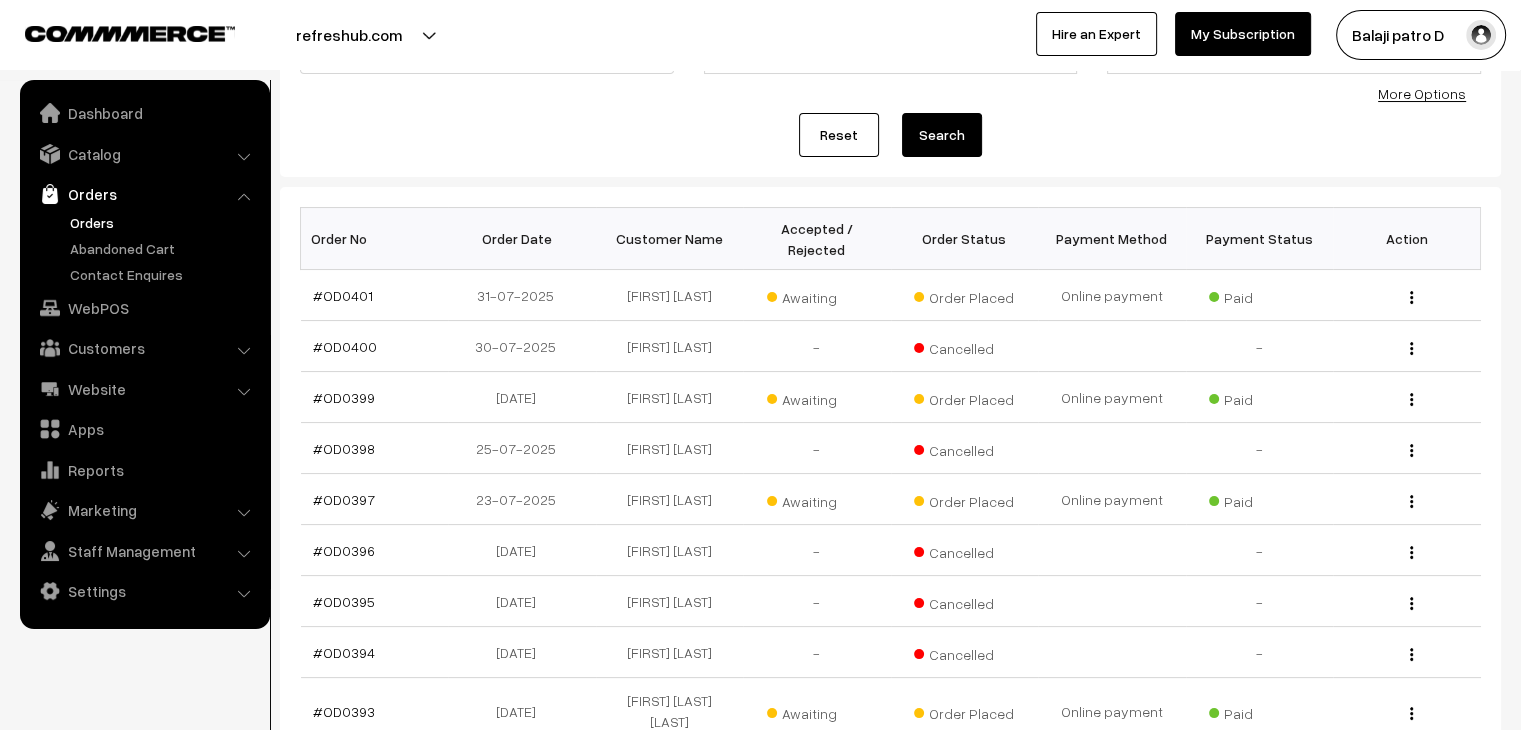 click on "Order Id / Customer Name, Email, Phone
Approval Status
Select Status
Awaiting
Accepted
Rejected
Select Status
Order Status
Select Status
Draft Order
Order Placed Cancelled Processing" at bounding box center (890, 80) 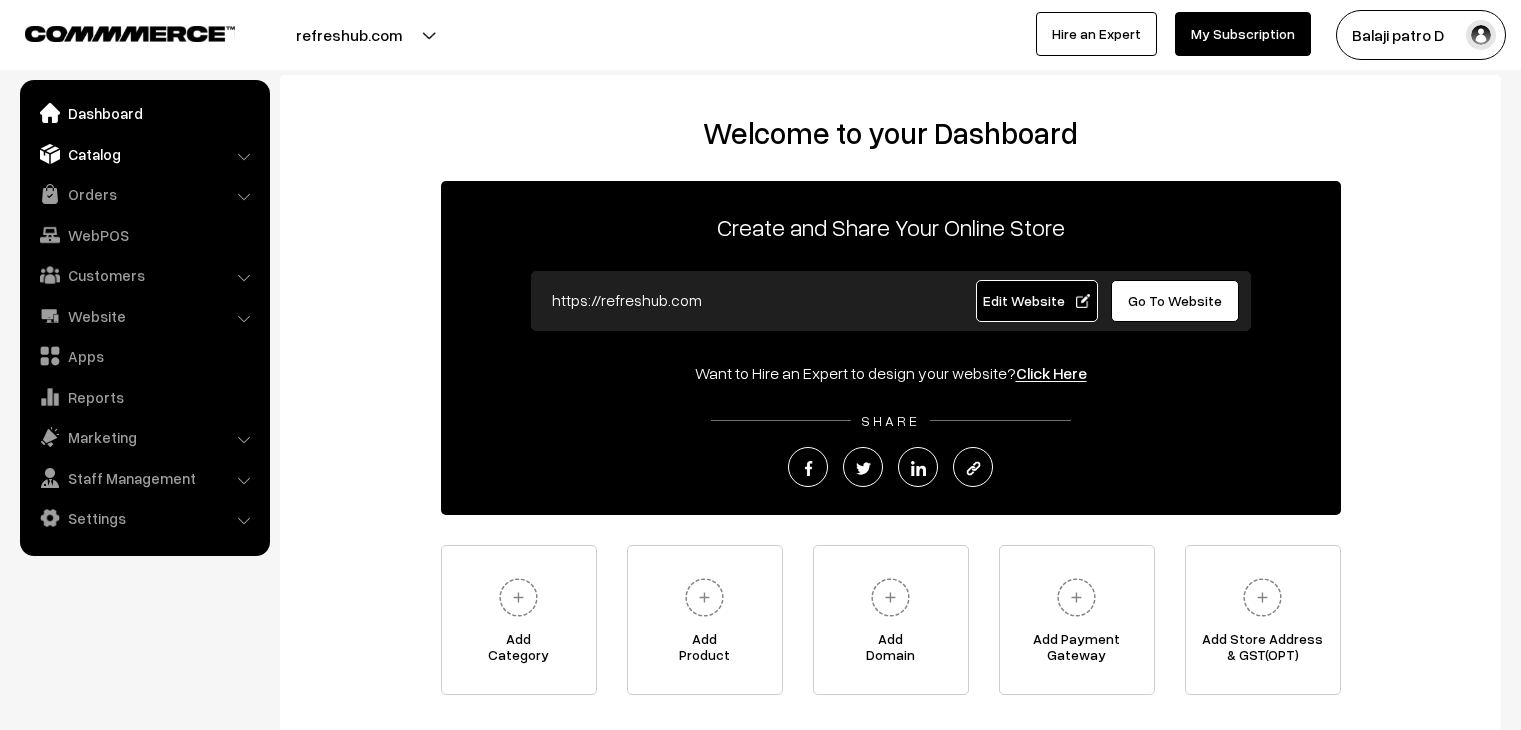 scroll, scrollTop: 0, scrollLeft: 0, axis: both 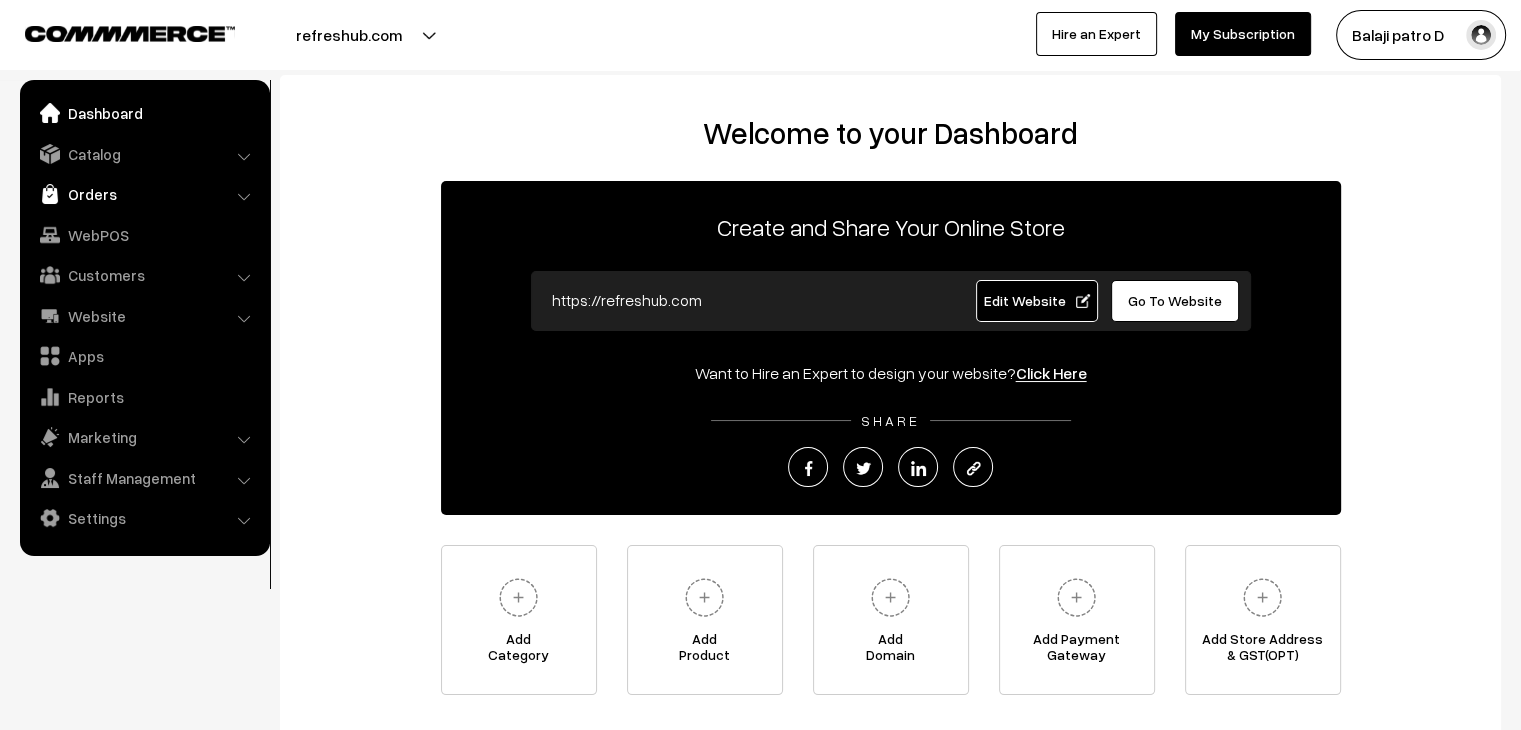 click on "Orders" at bounding box center (144, 194) 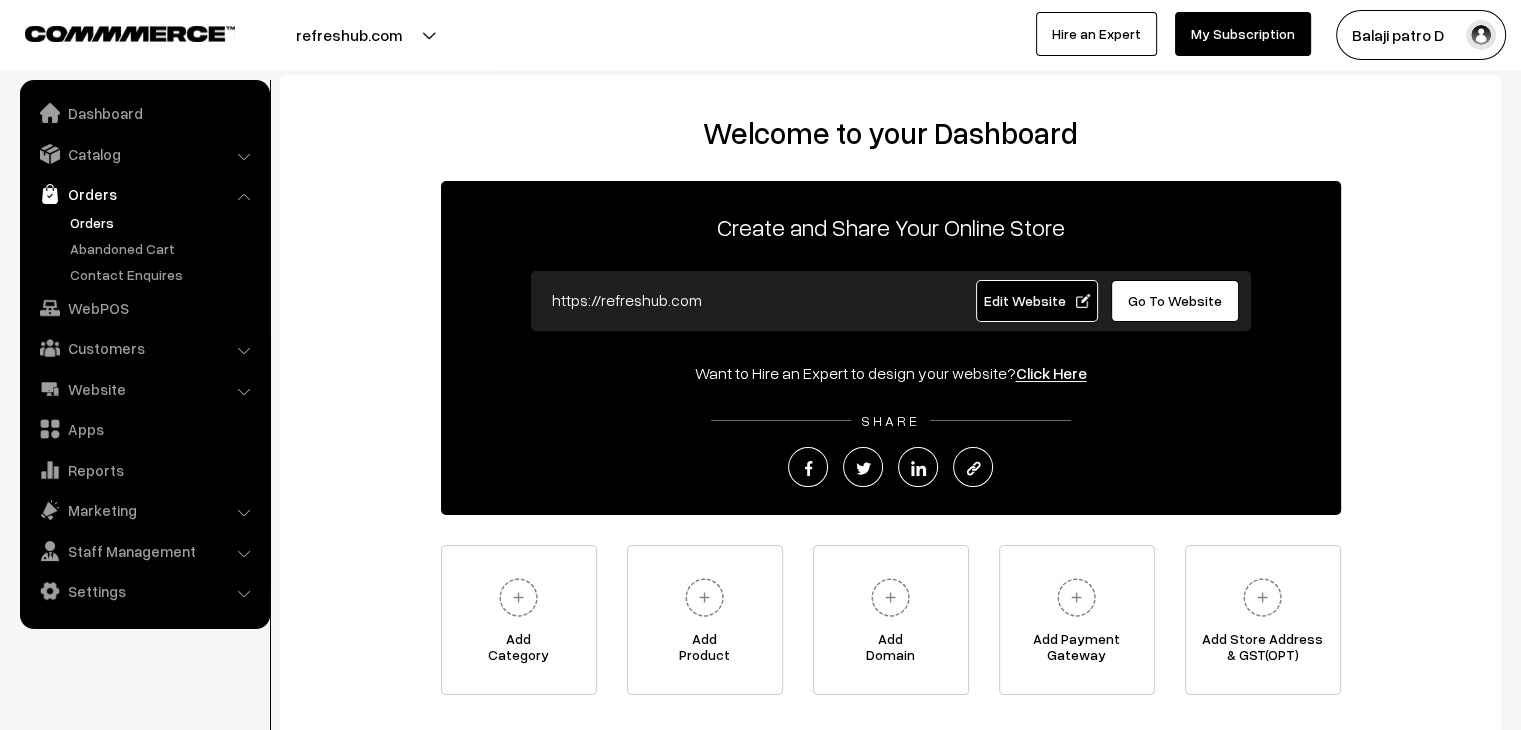 click on "Orders" at bounding box center [164, 222] 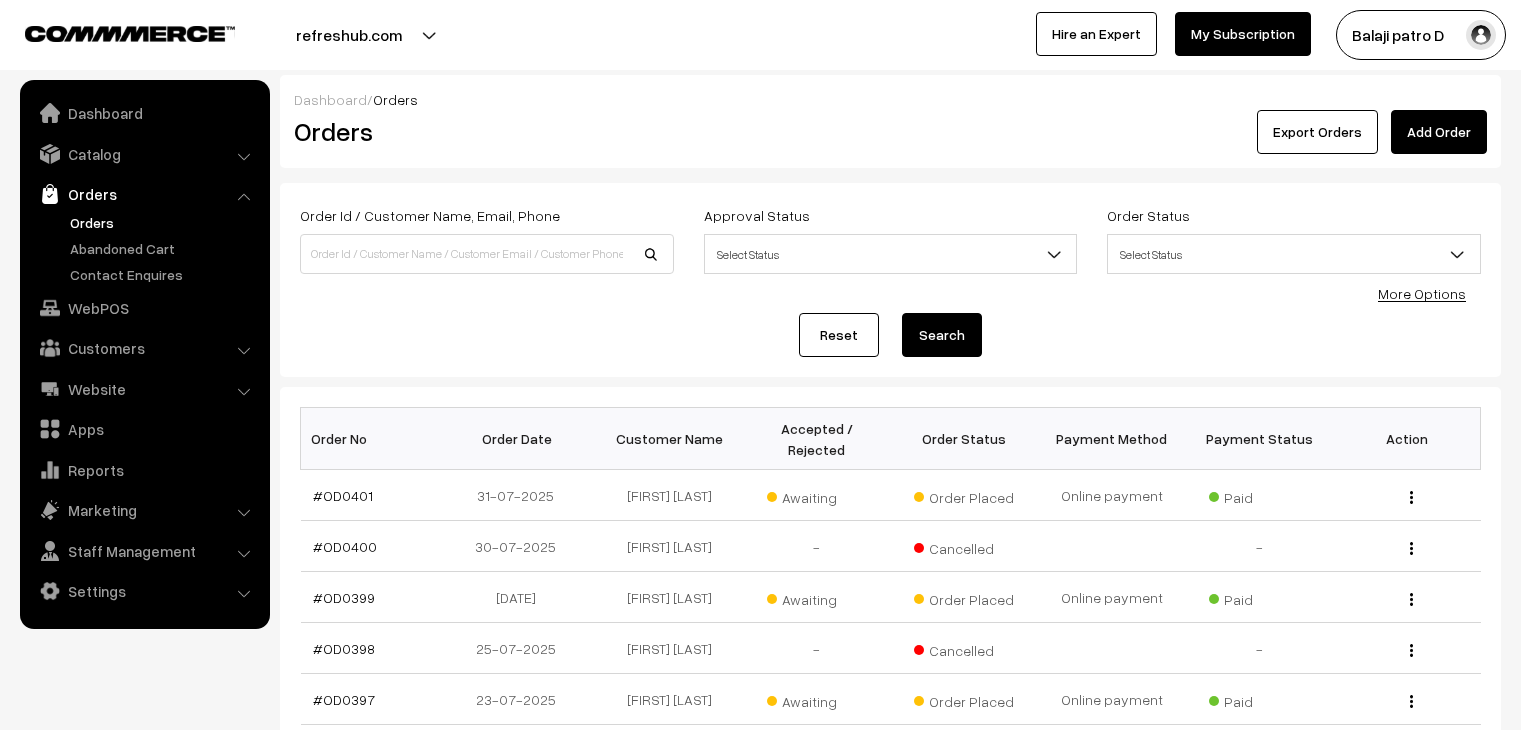 scroll, scrollTop: 0, scrollLeft: 0, axis: both 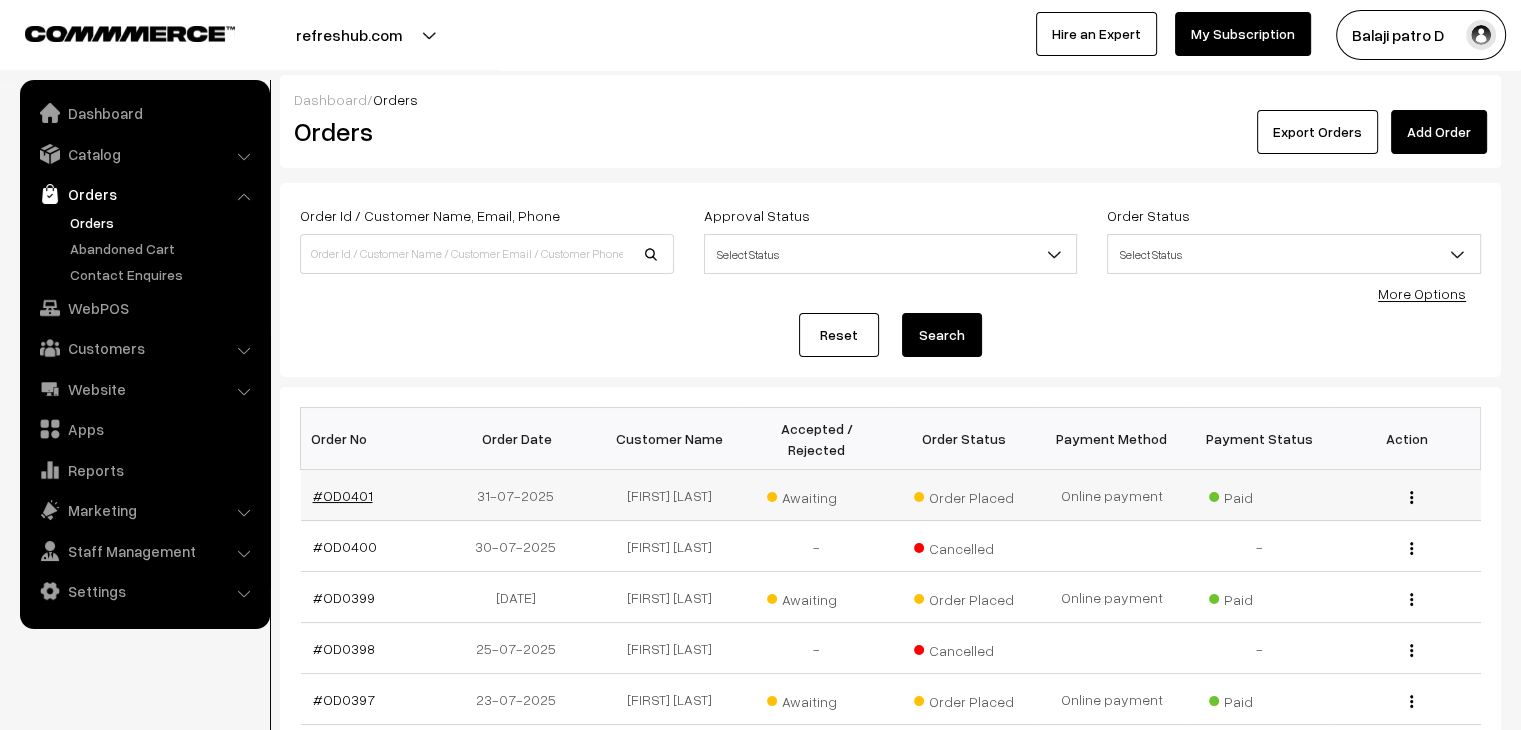 click on "#OD0401" at bounding box center (343, 495) 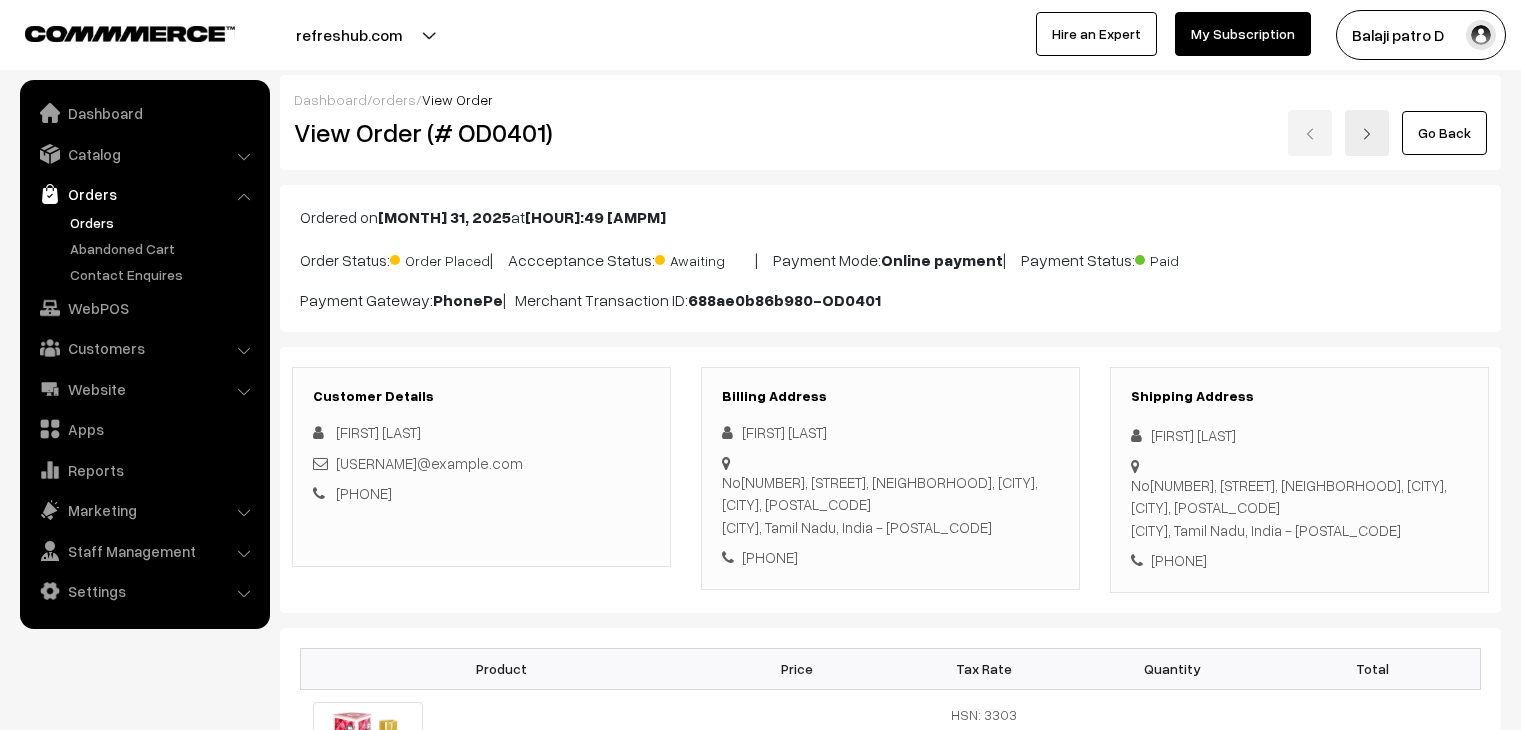 scroll, scrollTop: 500, scrollLeft: 0, axis: vertical 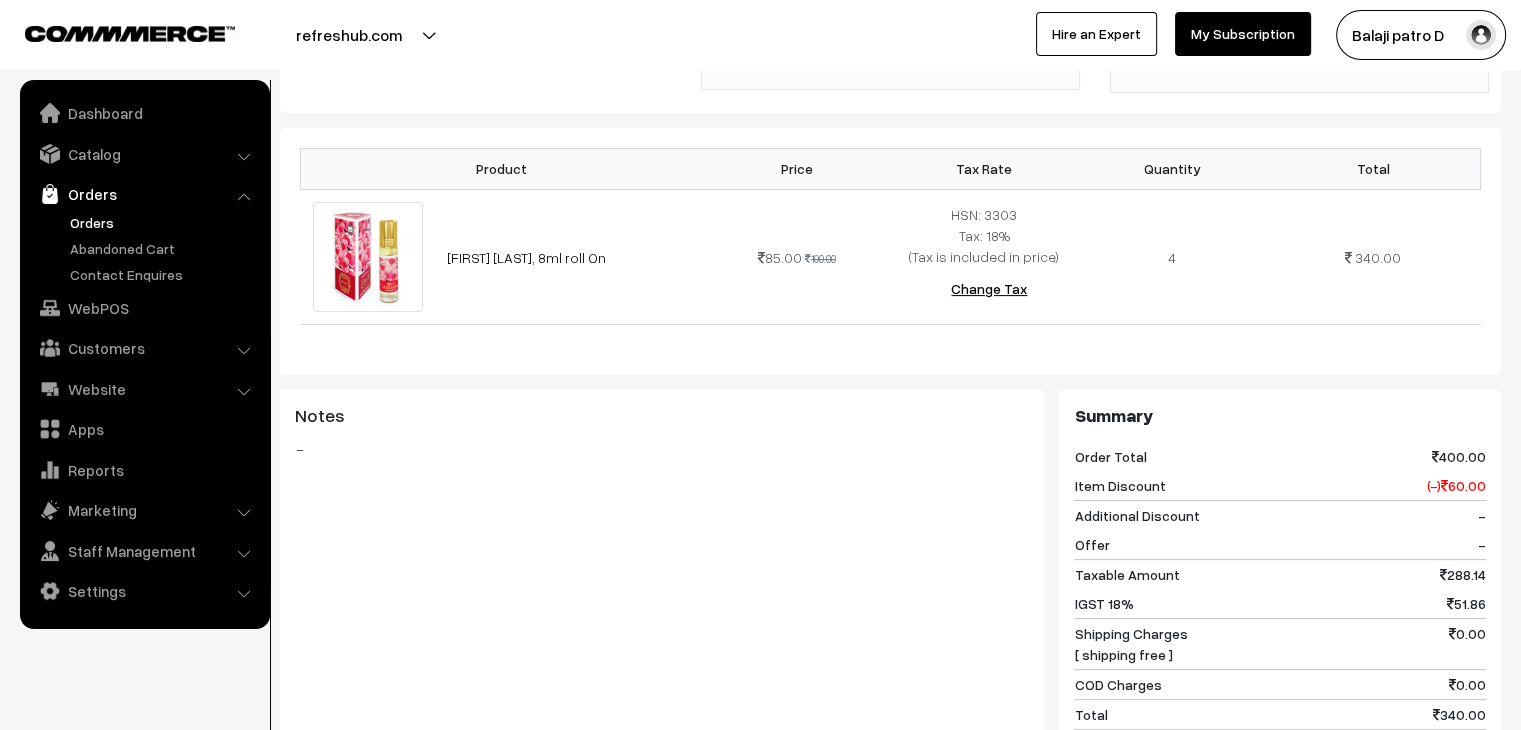 click on "Orders" at bounding box center (164, 222) 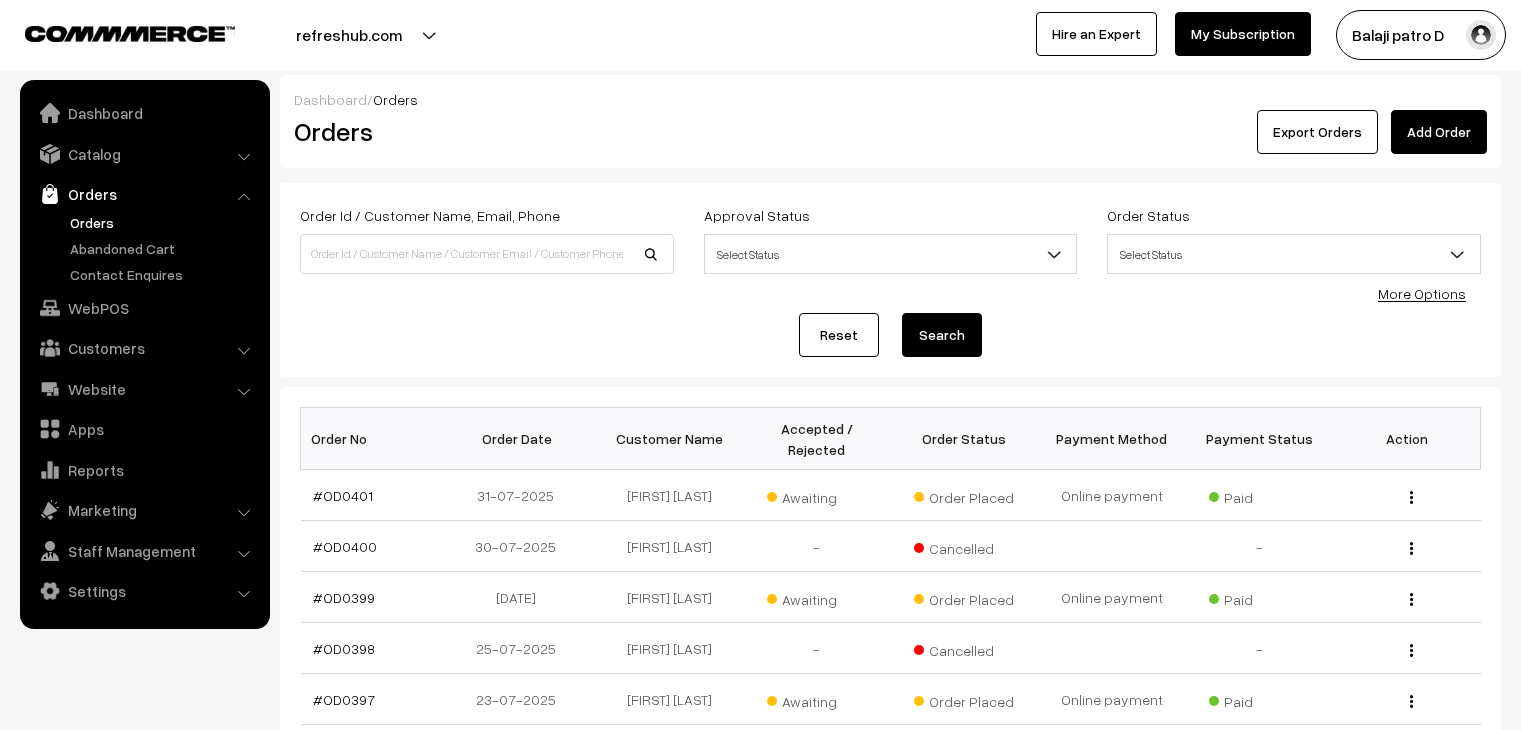 scroll, scrollTop: 0, scrollLeft: 0, axis: both 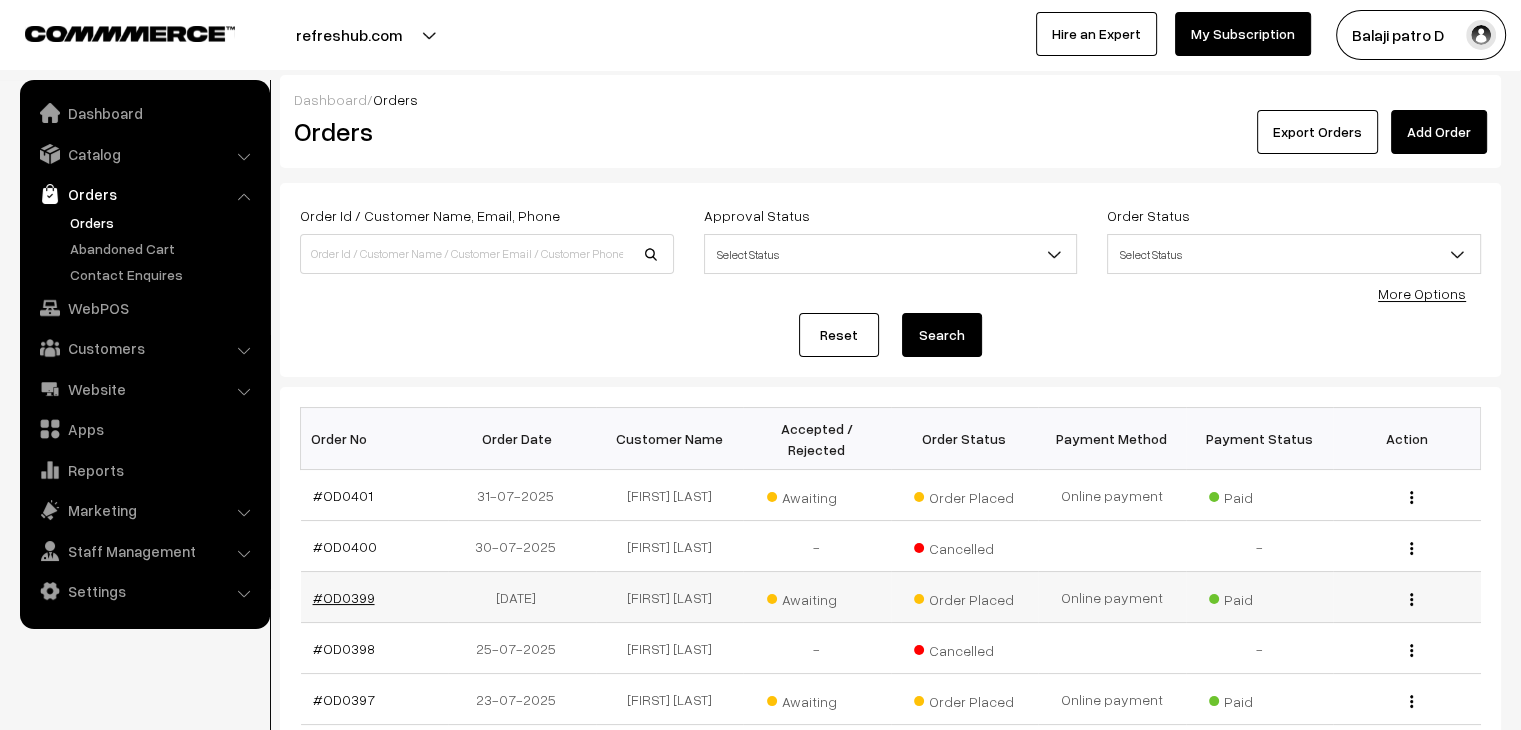 click on "#OD0399" at bounding box center (344, 597) 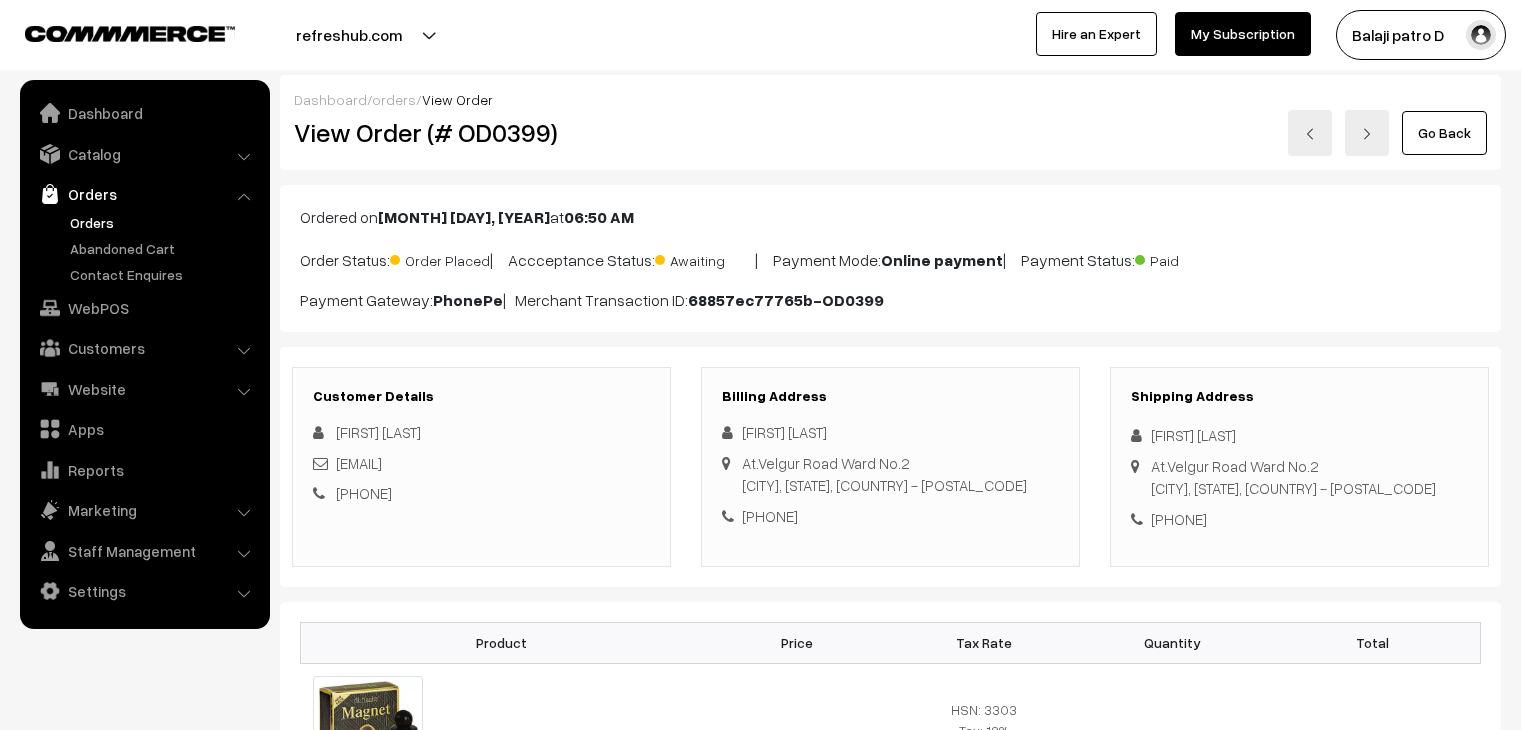 scroll, scrollTop: 400, scrollLeft: 0, axis: vertical 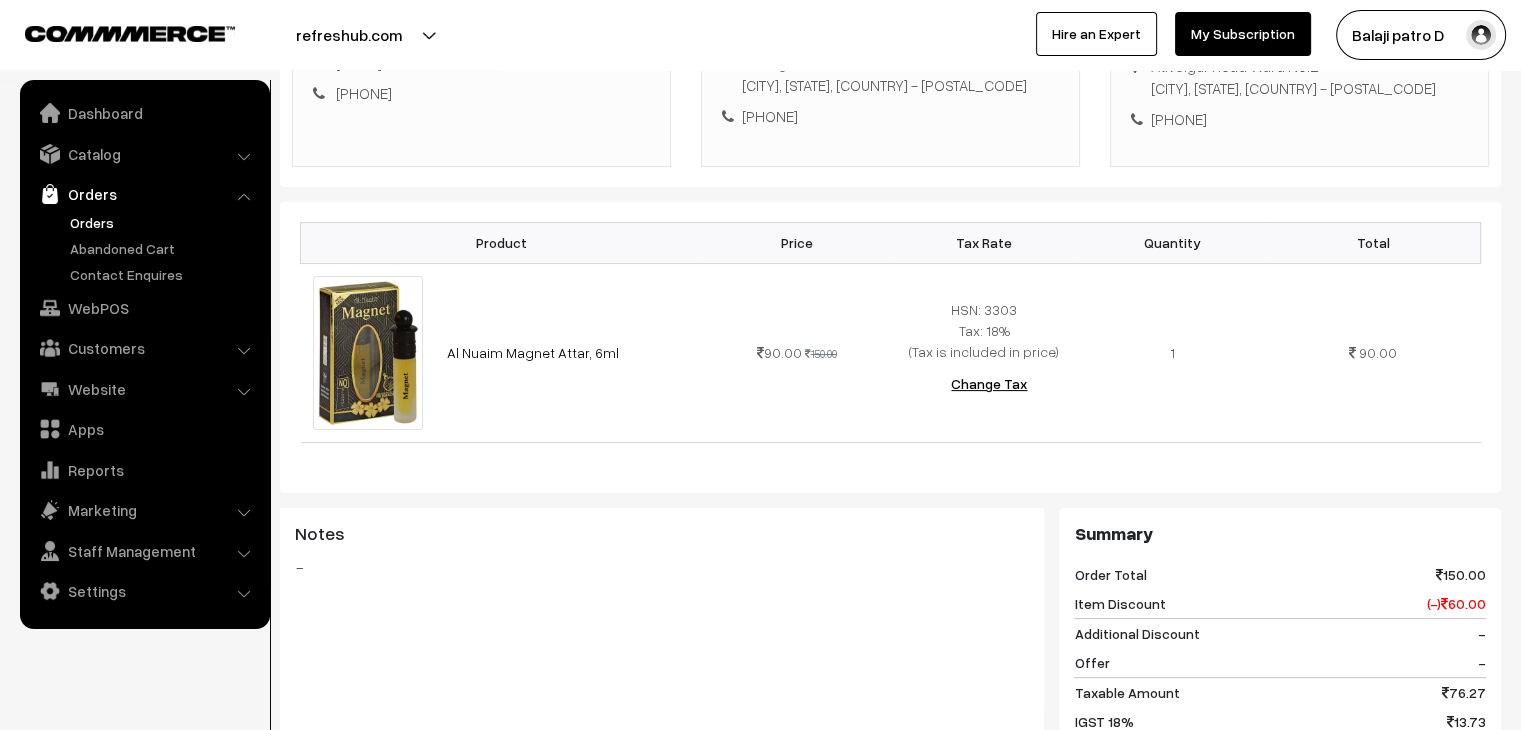 click on "Orders" at bounding box center [164, 222] 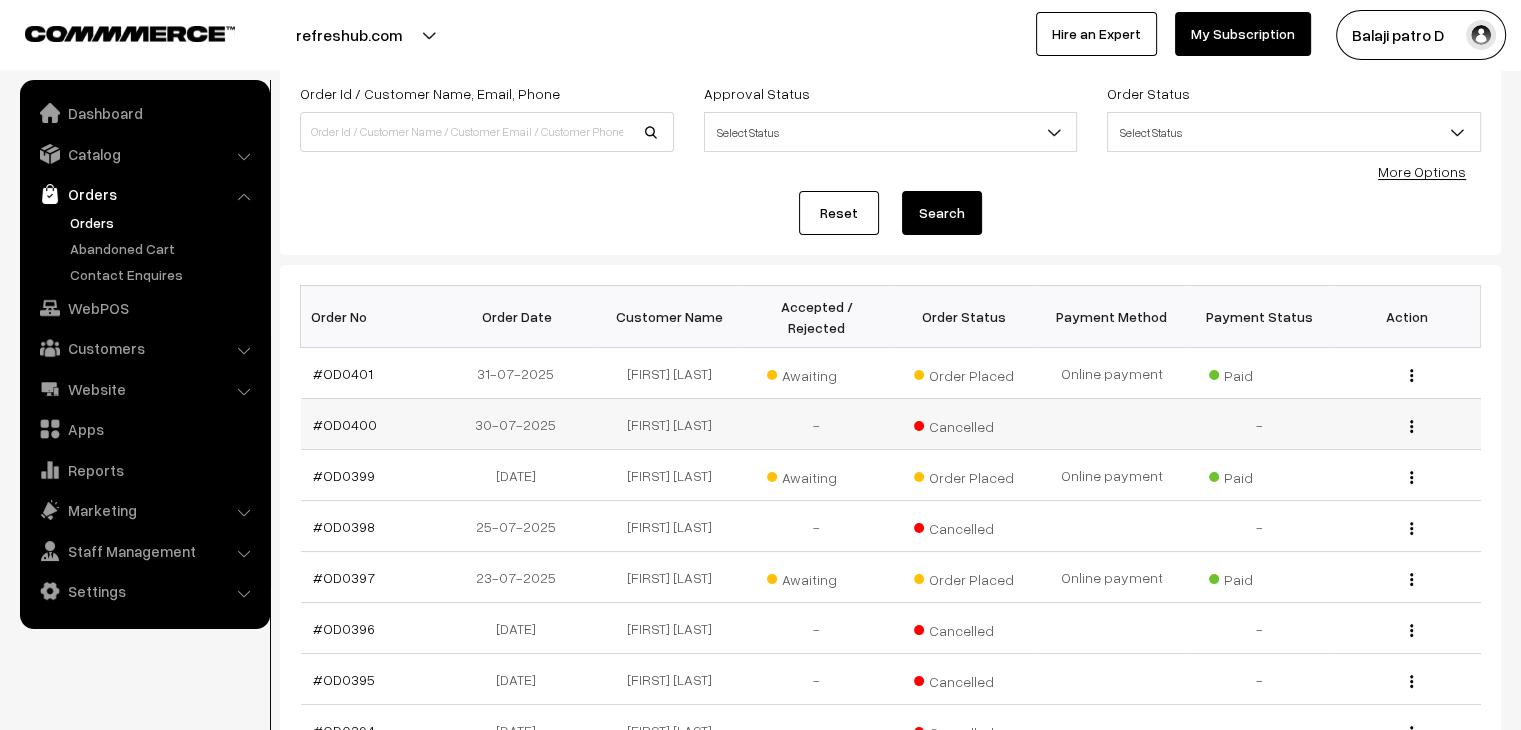 scroll, scrollTop: 200, scrollLeft: 0, axis: vertical 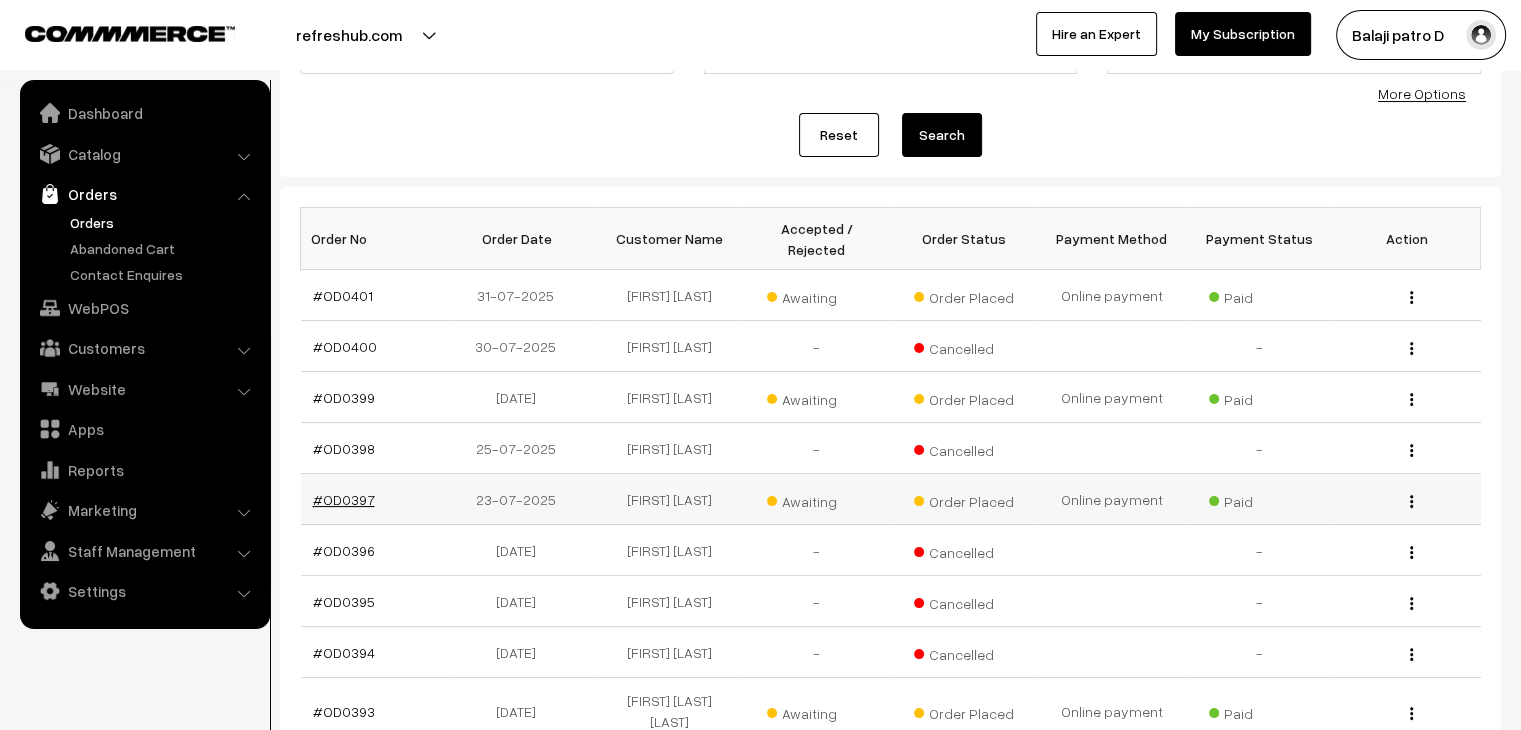 click on "#OD0397" at bounding box center (344, 499) 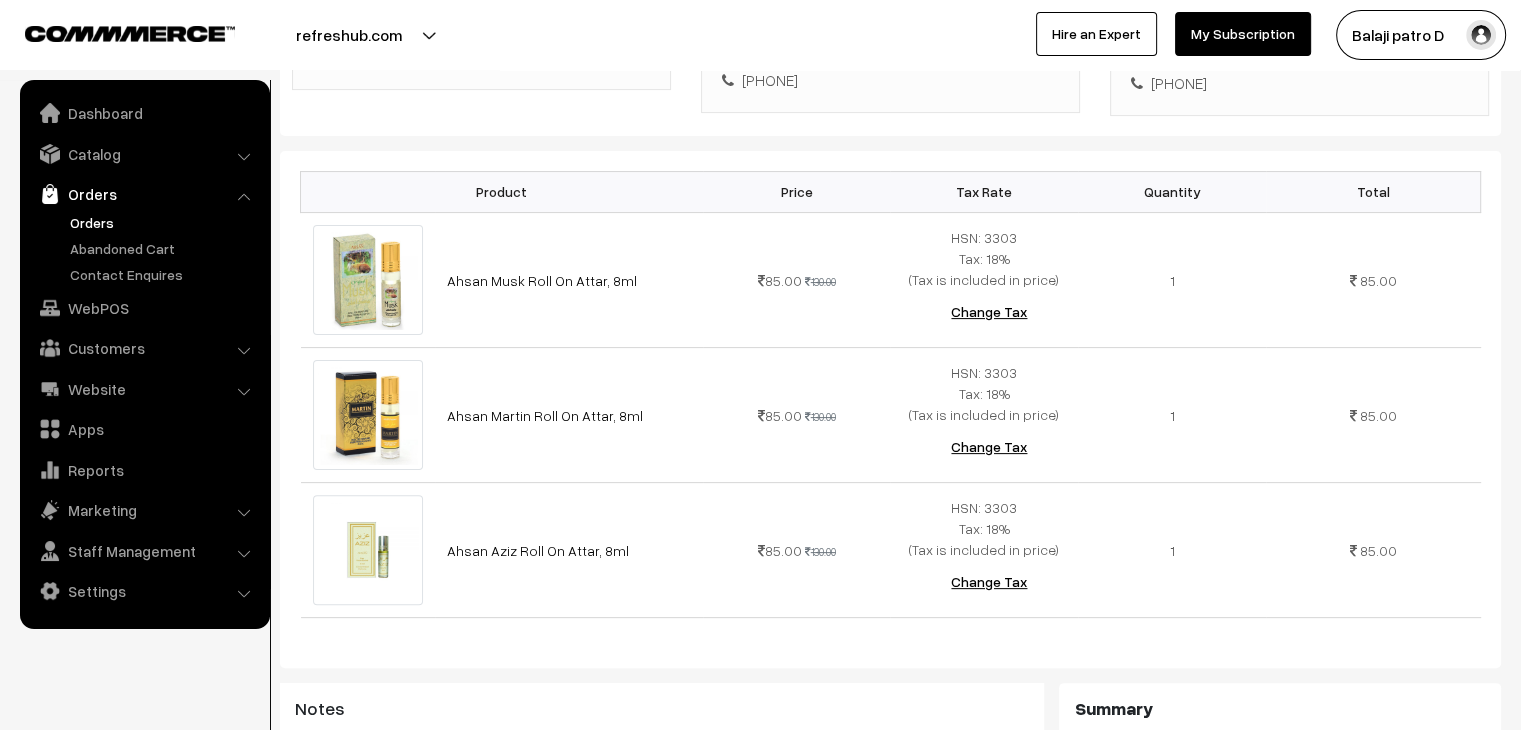 scroll, scrollTop: 500, scrollLeft: 0, axis: vertical 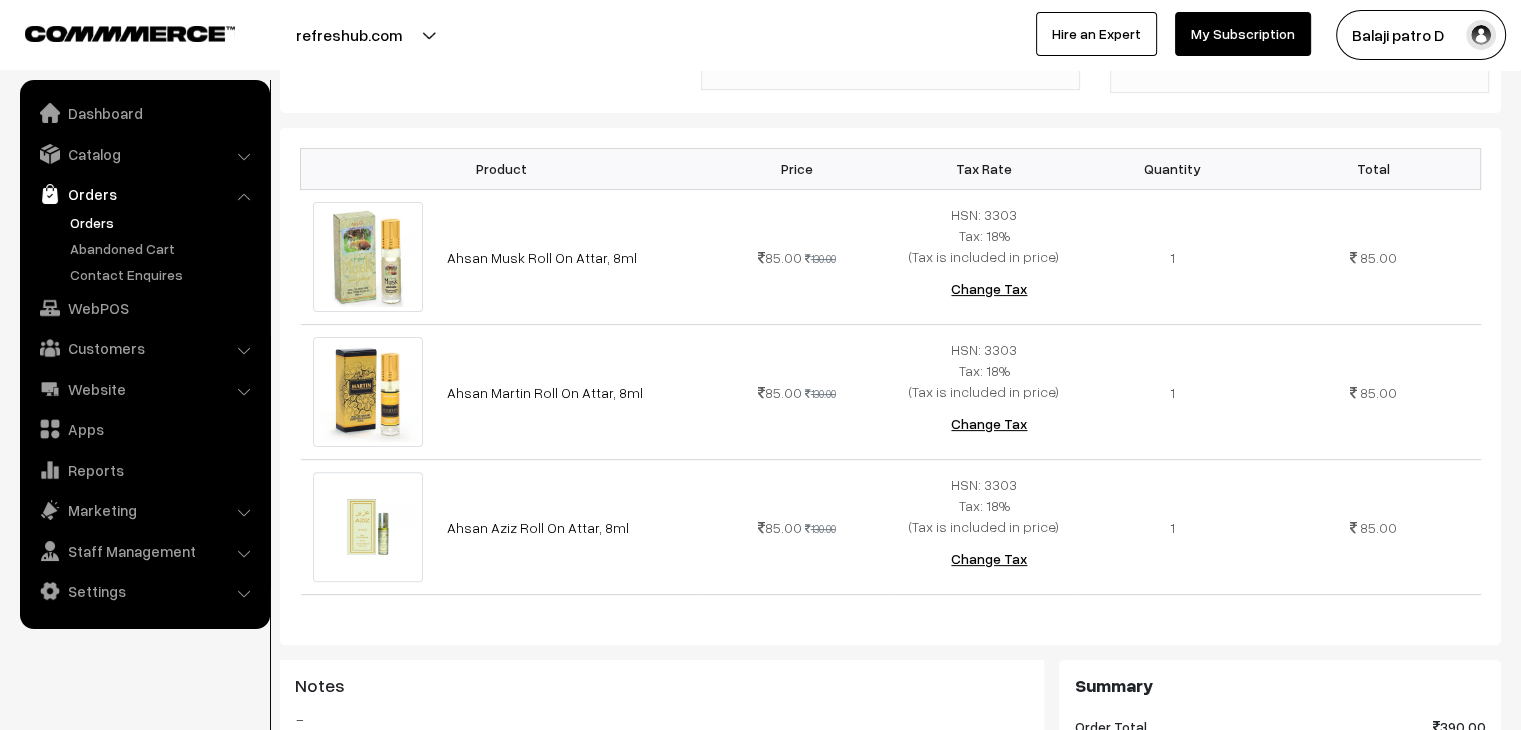 click on "Orders" at bounding box center (164, 222) 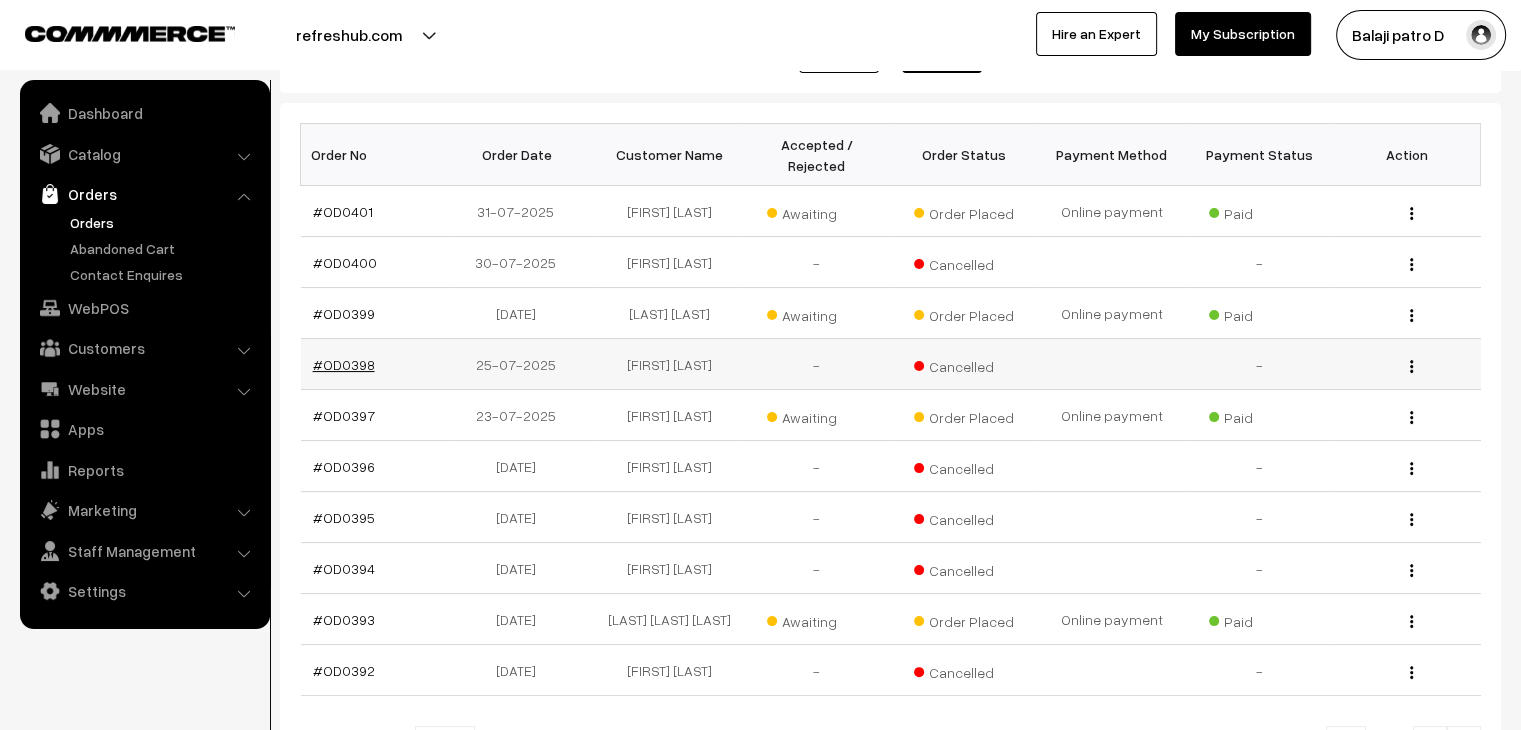 scroll, scrollTop: 400, scrollLeft: 0, axis: vertical 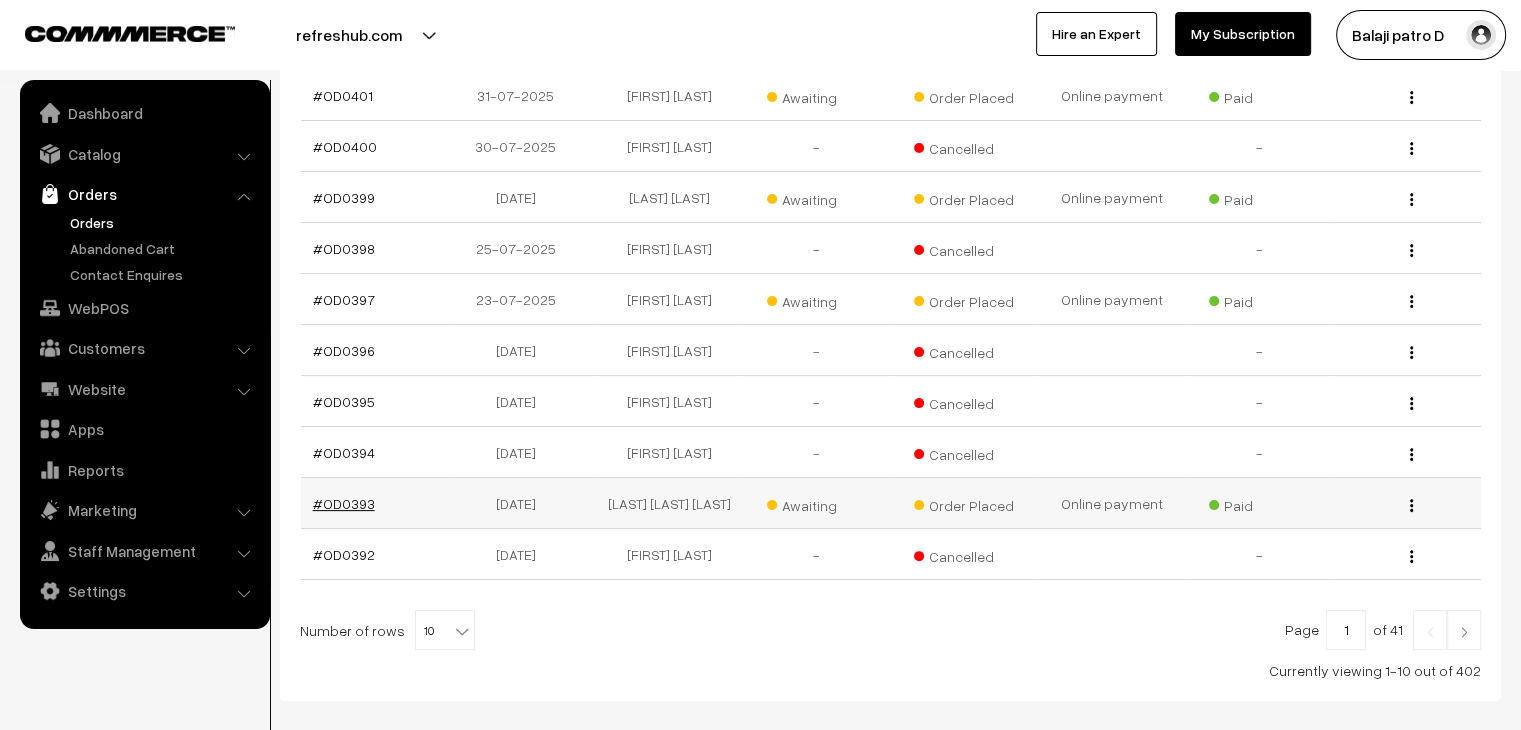 click on "#OD0393" at bounding box center (344, 503) 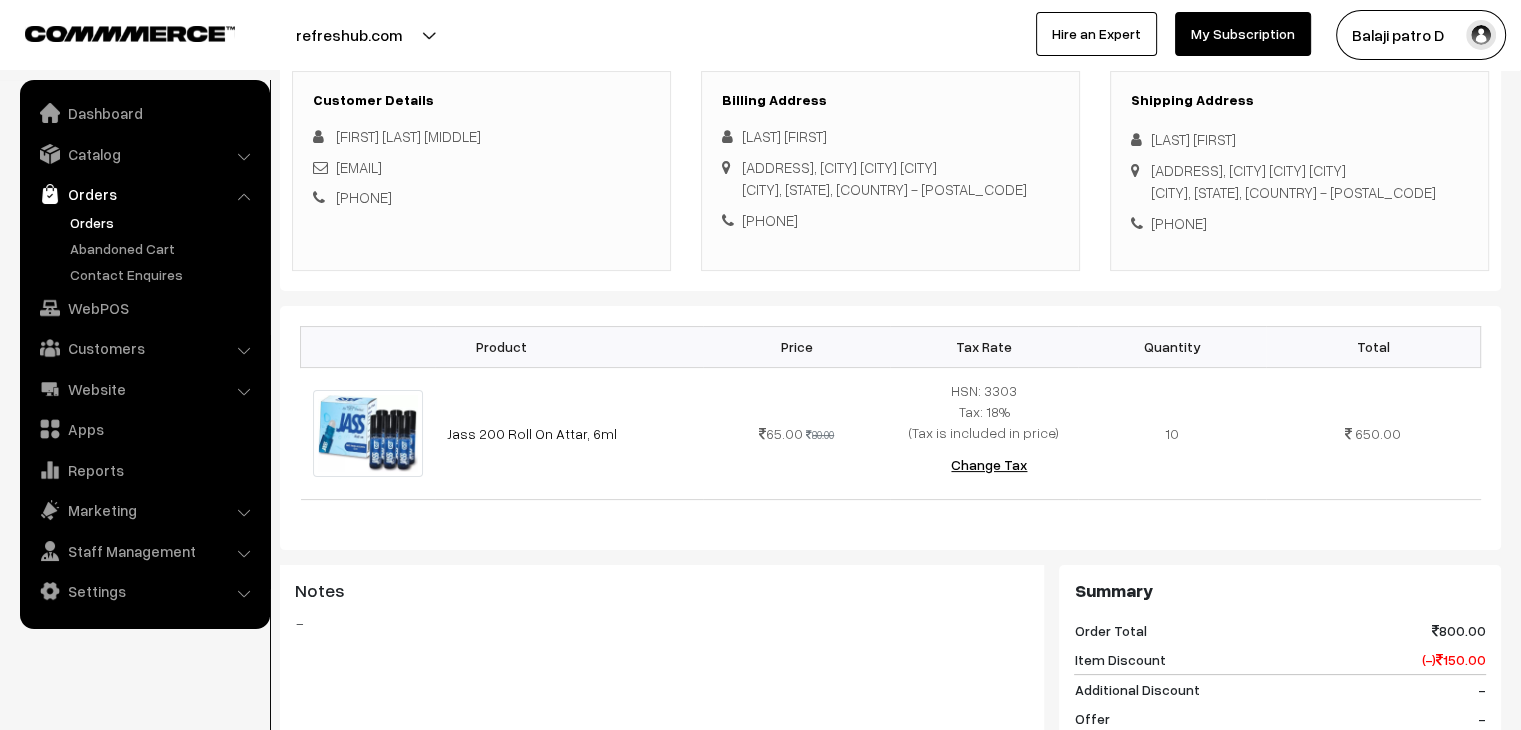 scroll, scrollTop: 300, scrollLeft: 0, axis: vertical 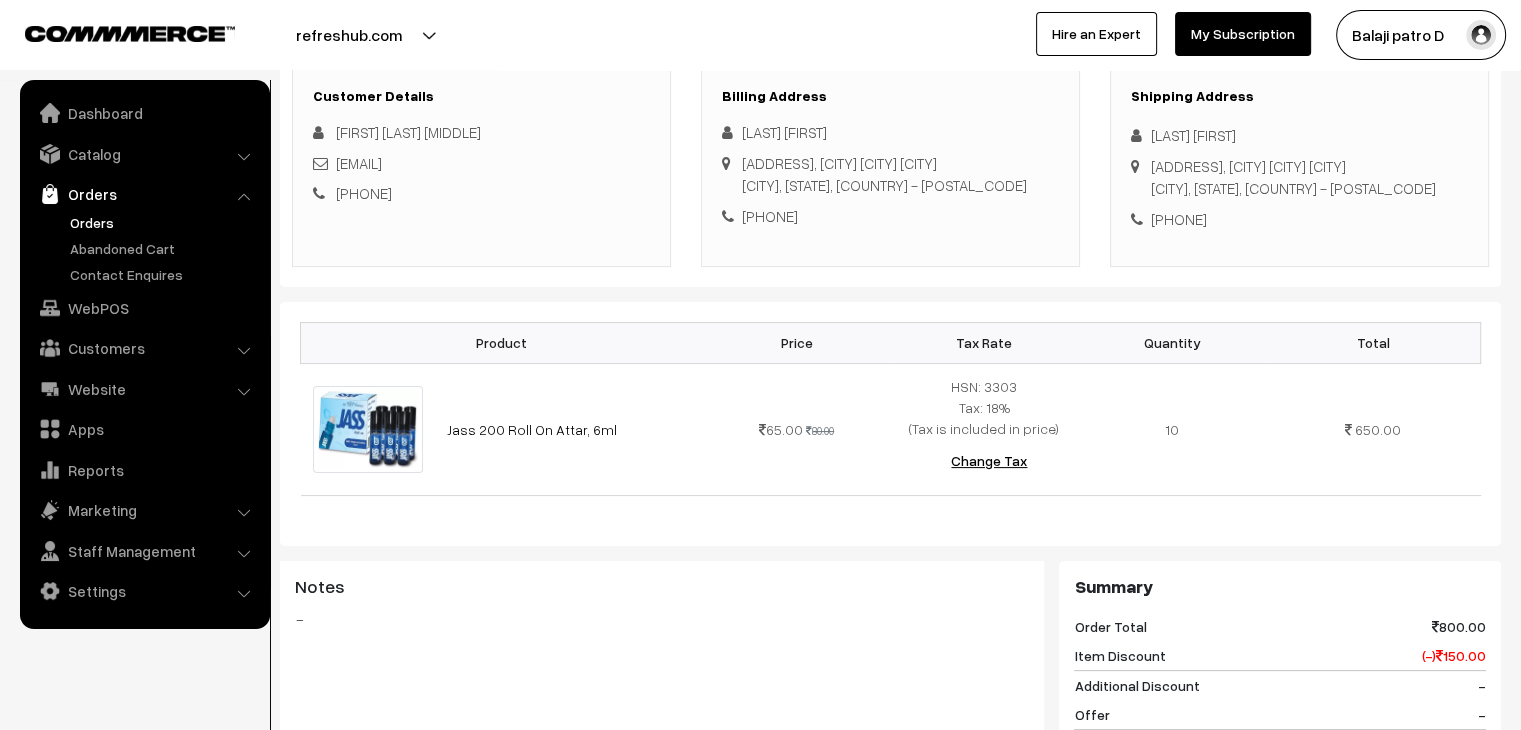click on "Orders" at bounding box center [164, 222] 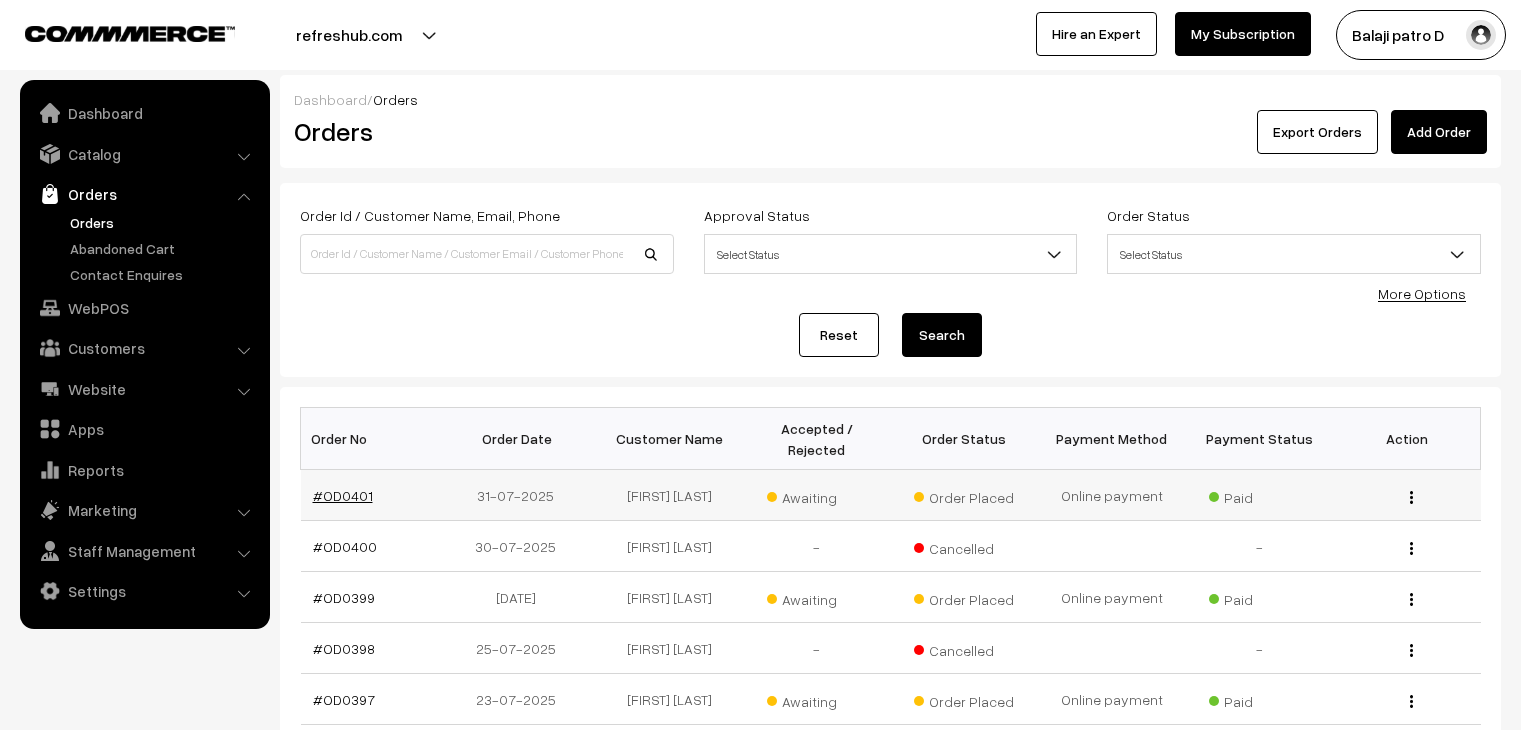 scroll, scrollTop: 0, scrollLeft: 0, axis: both 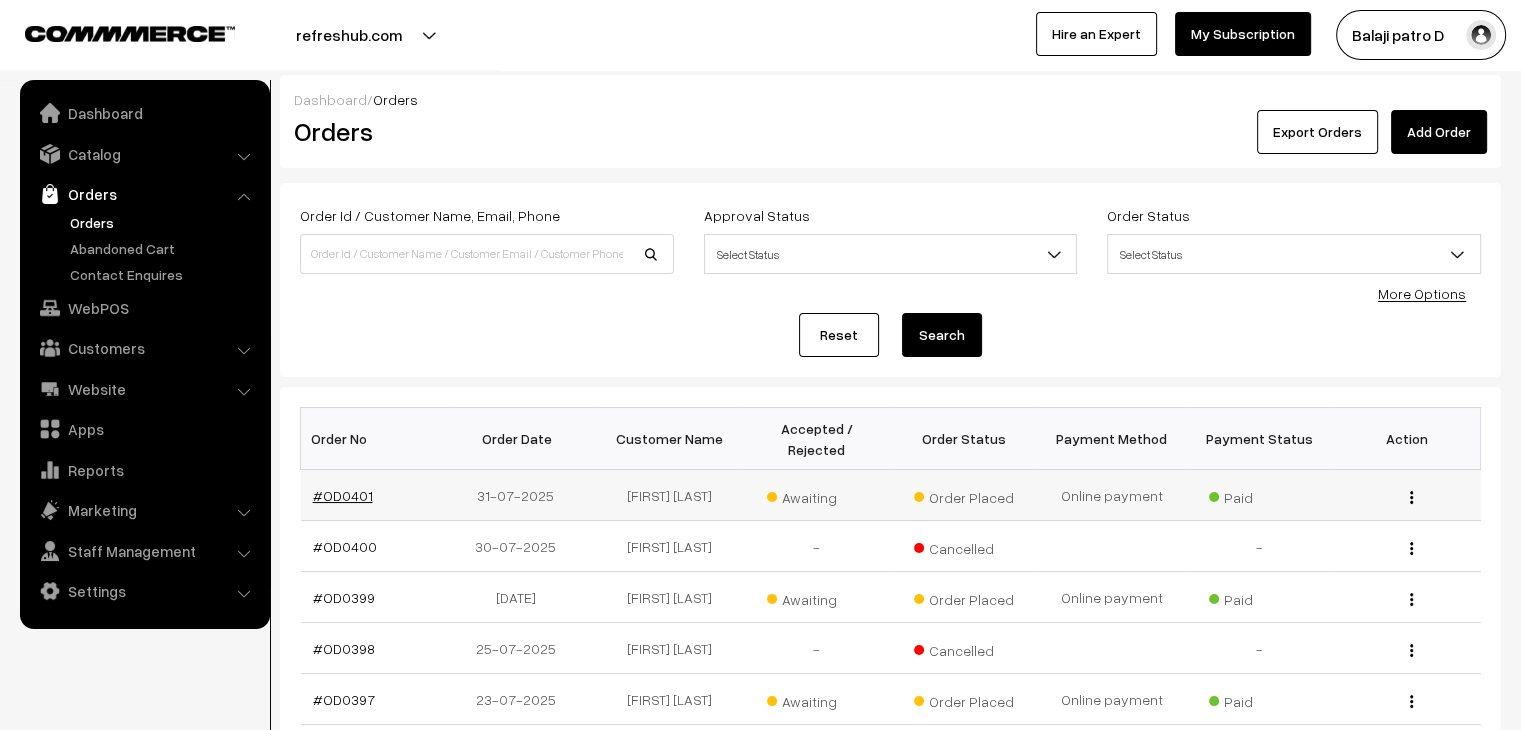 click on "#OD0401" at bounding box center [343, 495] 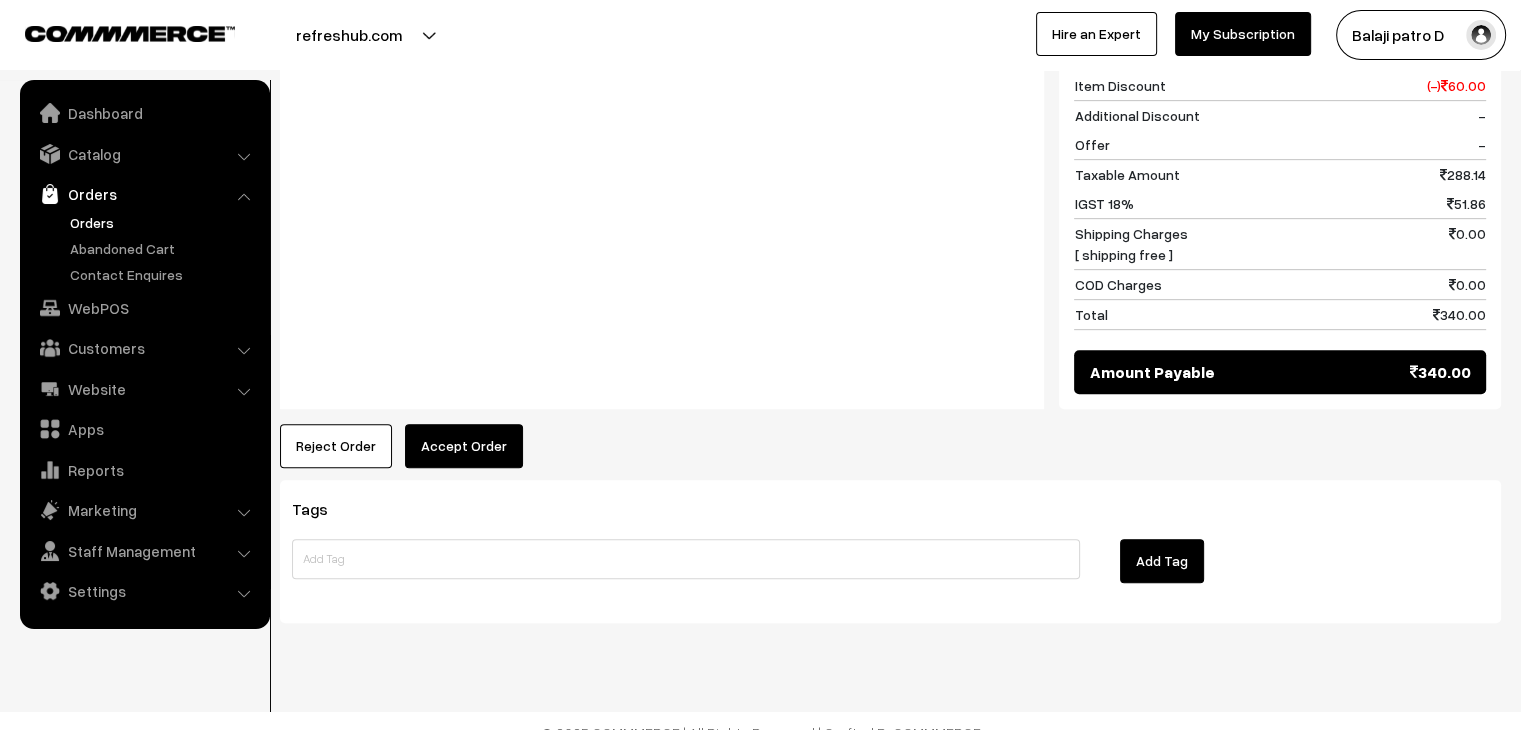 click on "Accept Order" at bounding box center [464, 446] 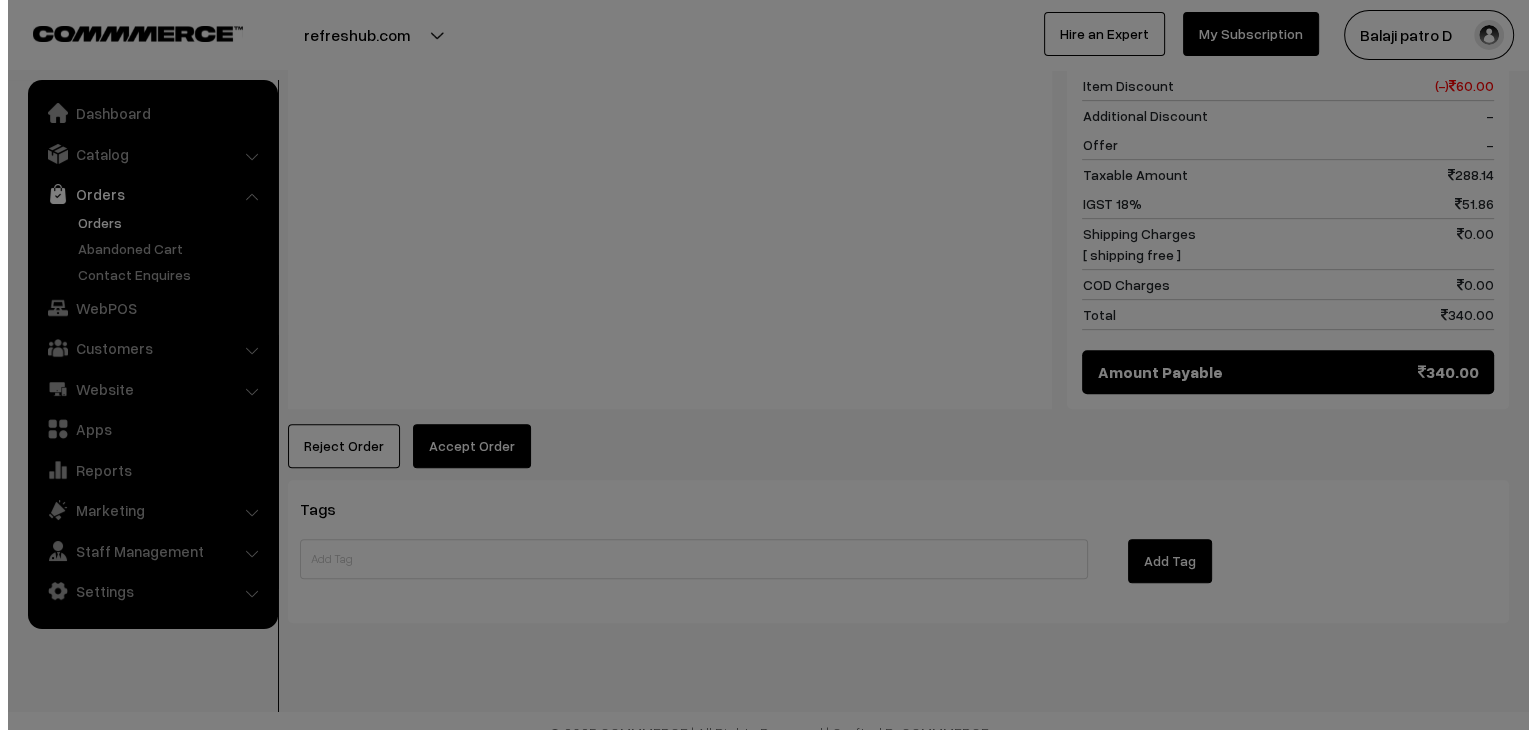 scroll, scrollTop: 902, scrollLeft: 0, axis: vertical 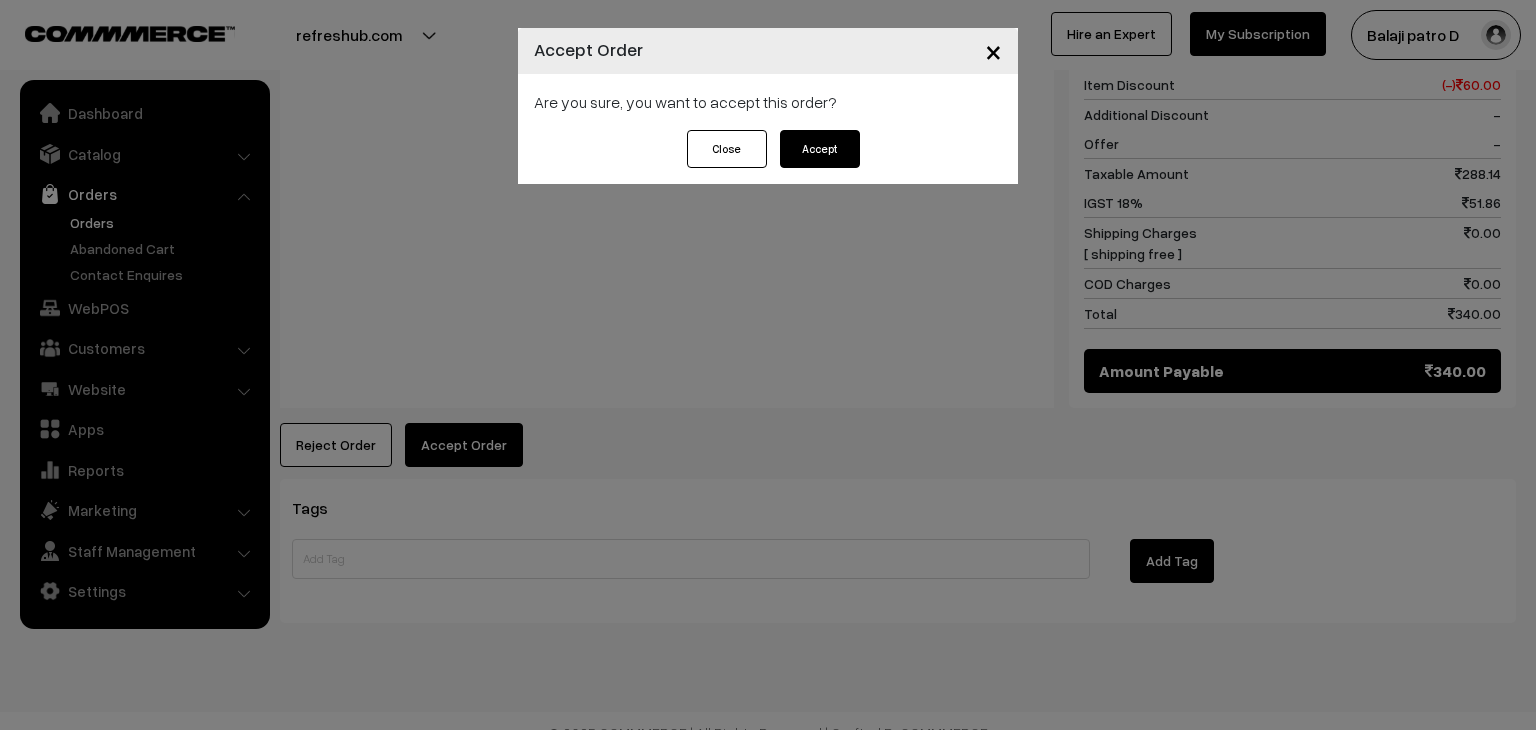 click on "Accept" at bounding box center [820, 149] 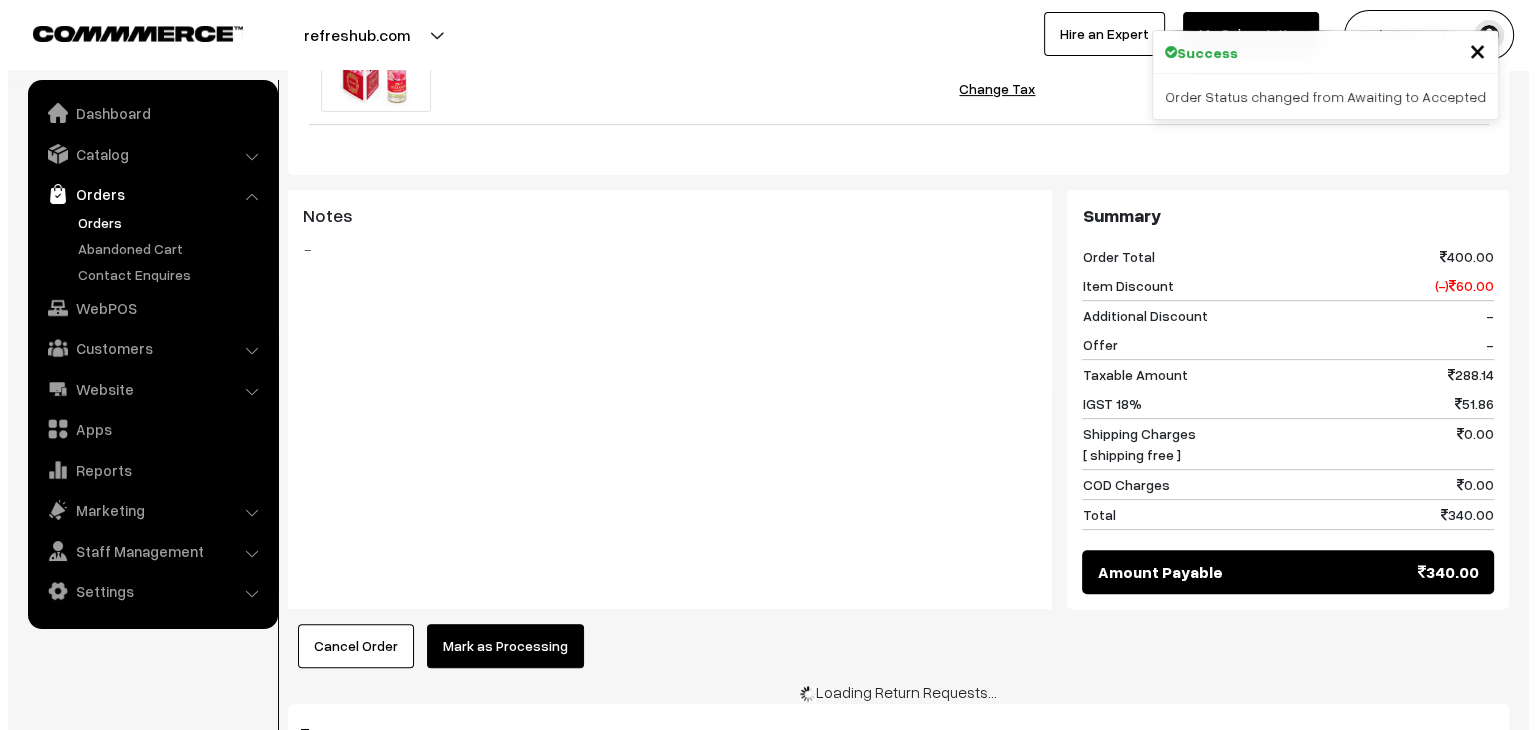 scroll, scrollTop: 700, scrollLeft: 0, axis: vertical 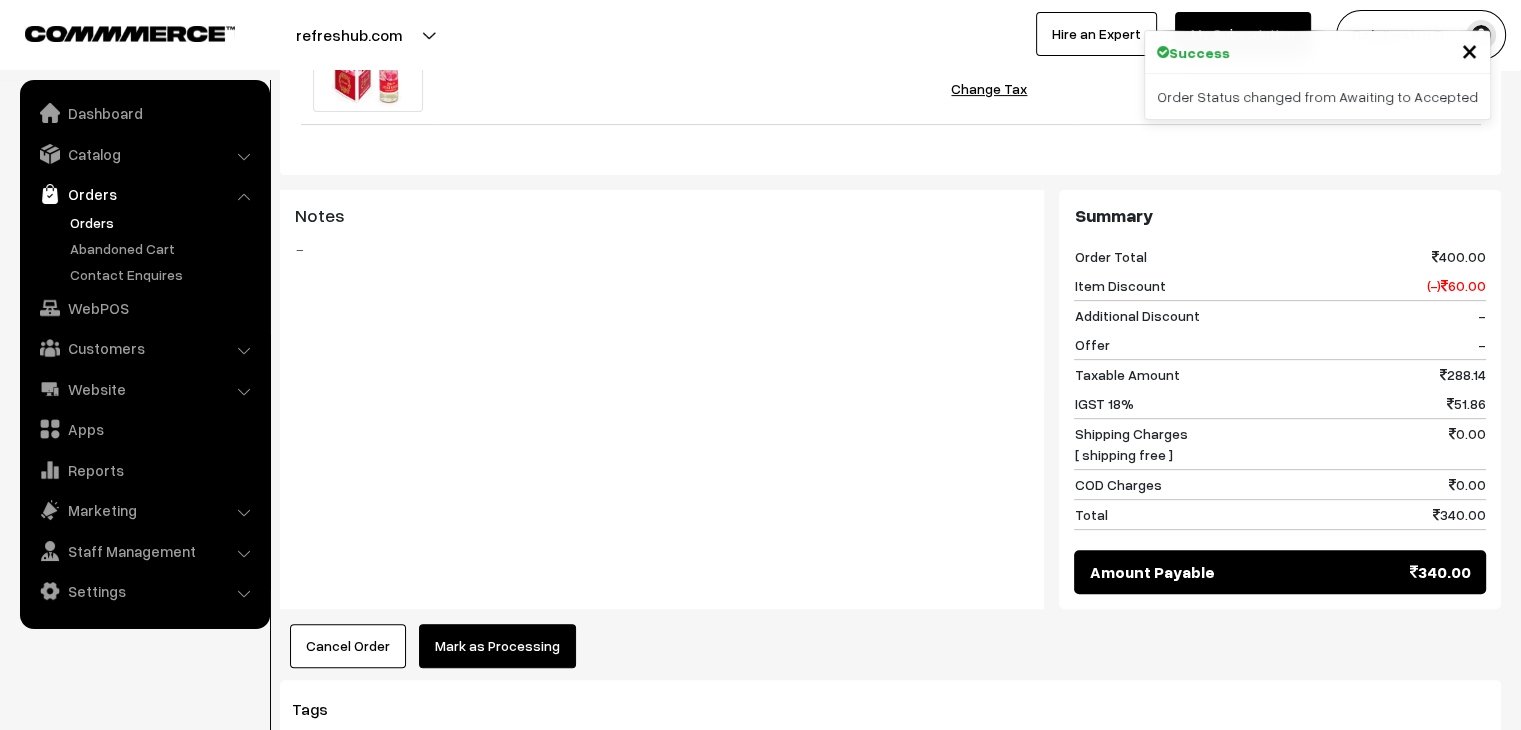 click on "Mark as Processing" at bounding box center (497, 646) 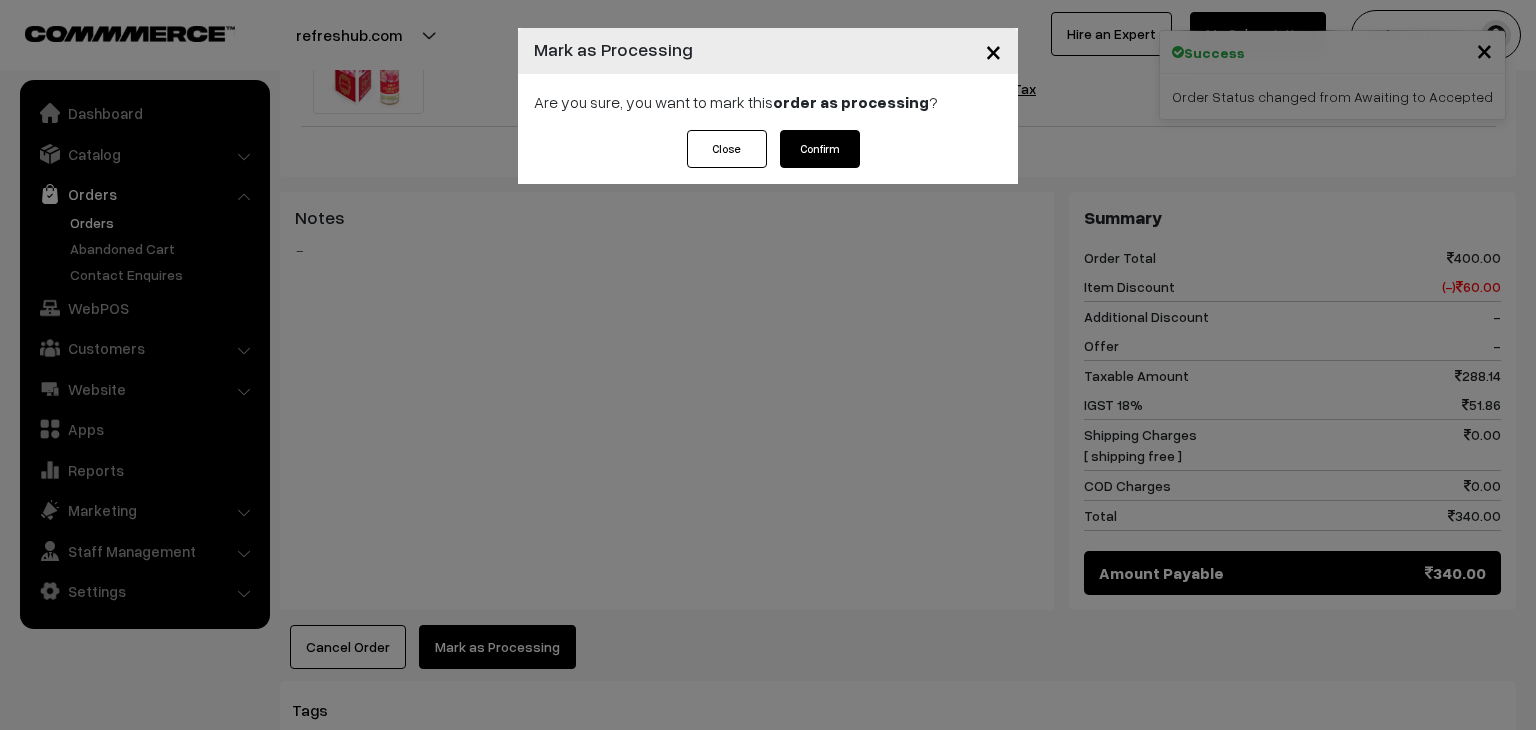 click on "Confirm" at bounding box center [820, 149] 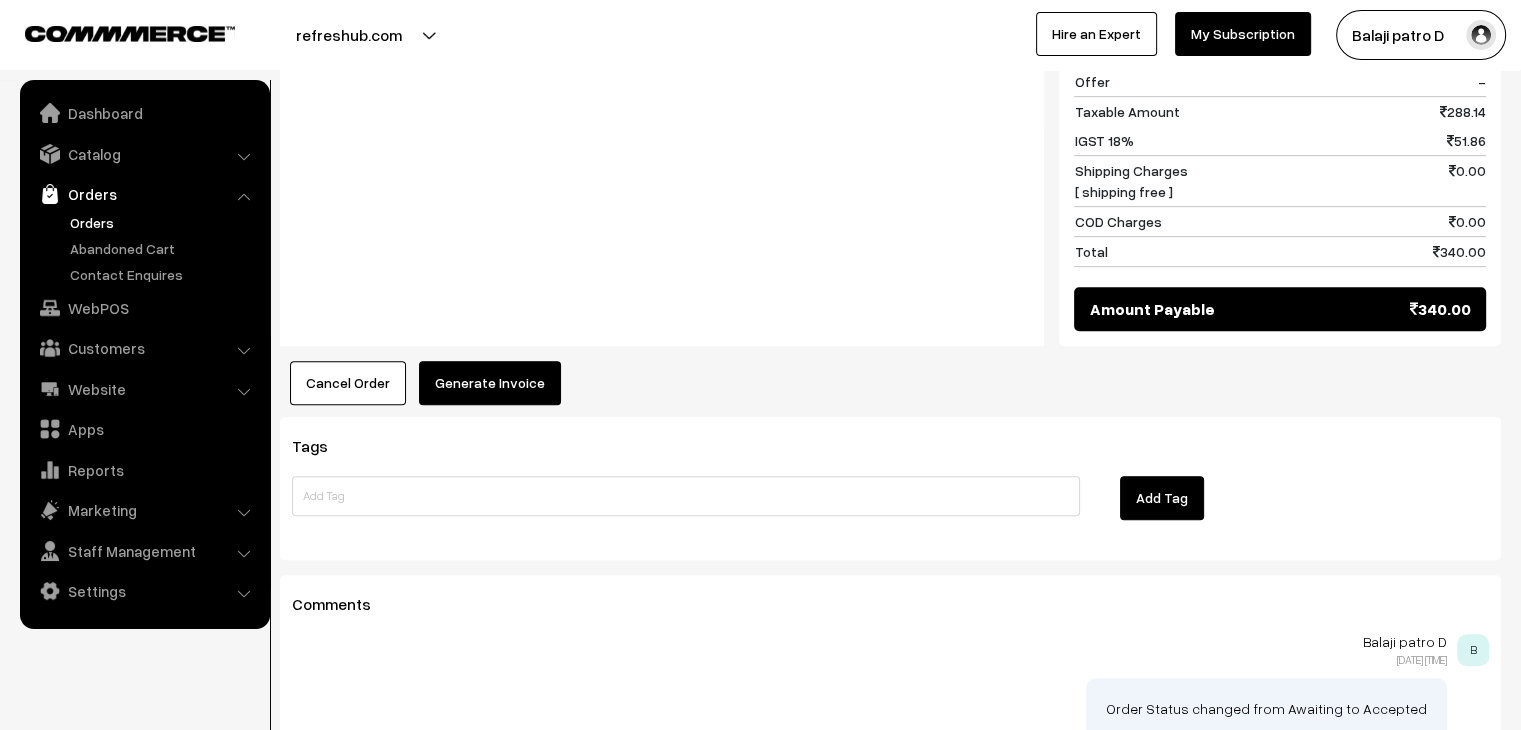scroll, scrollTop: 1100, scrollLeft: 0, axis: vertical 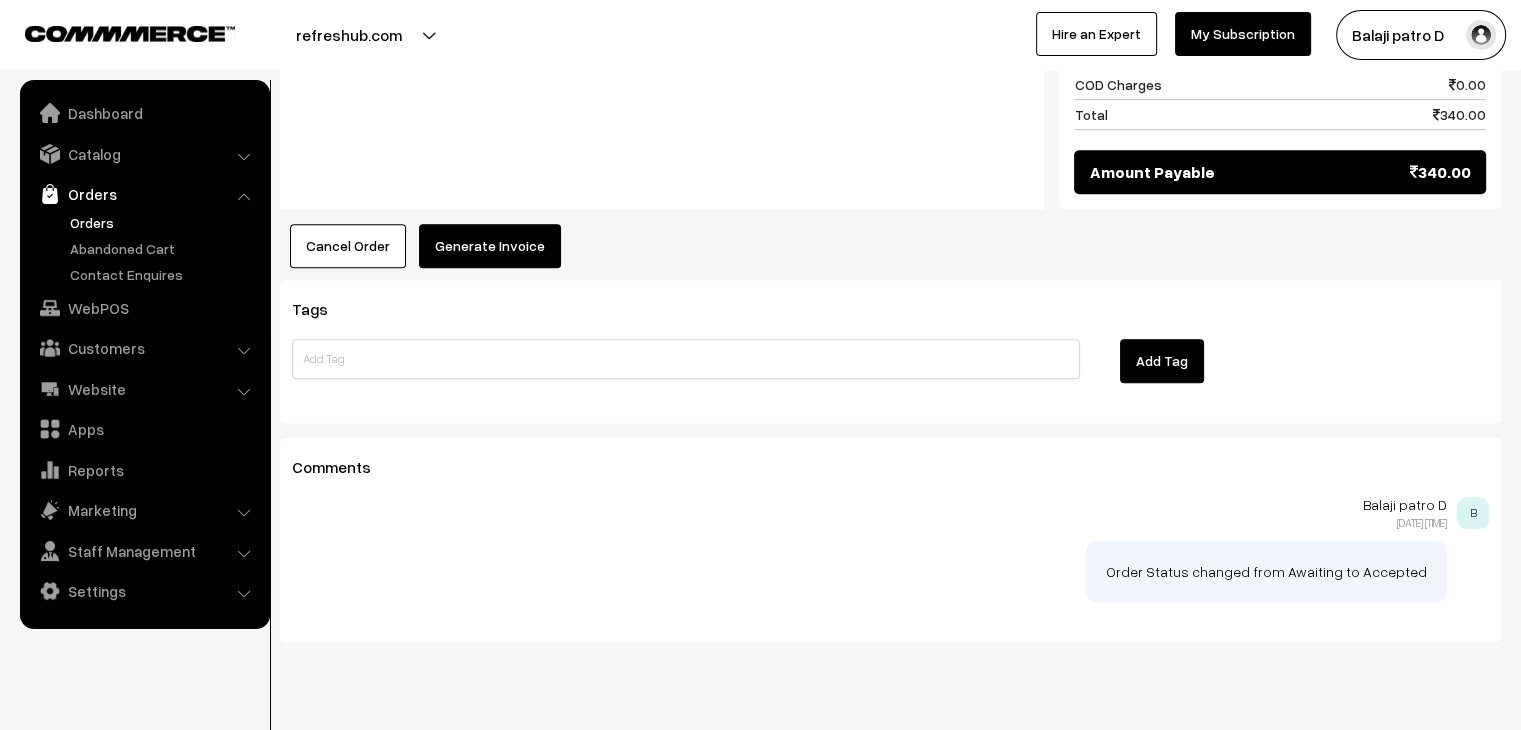 click on "Generate Invoice" at bounding box center (490, 246) 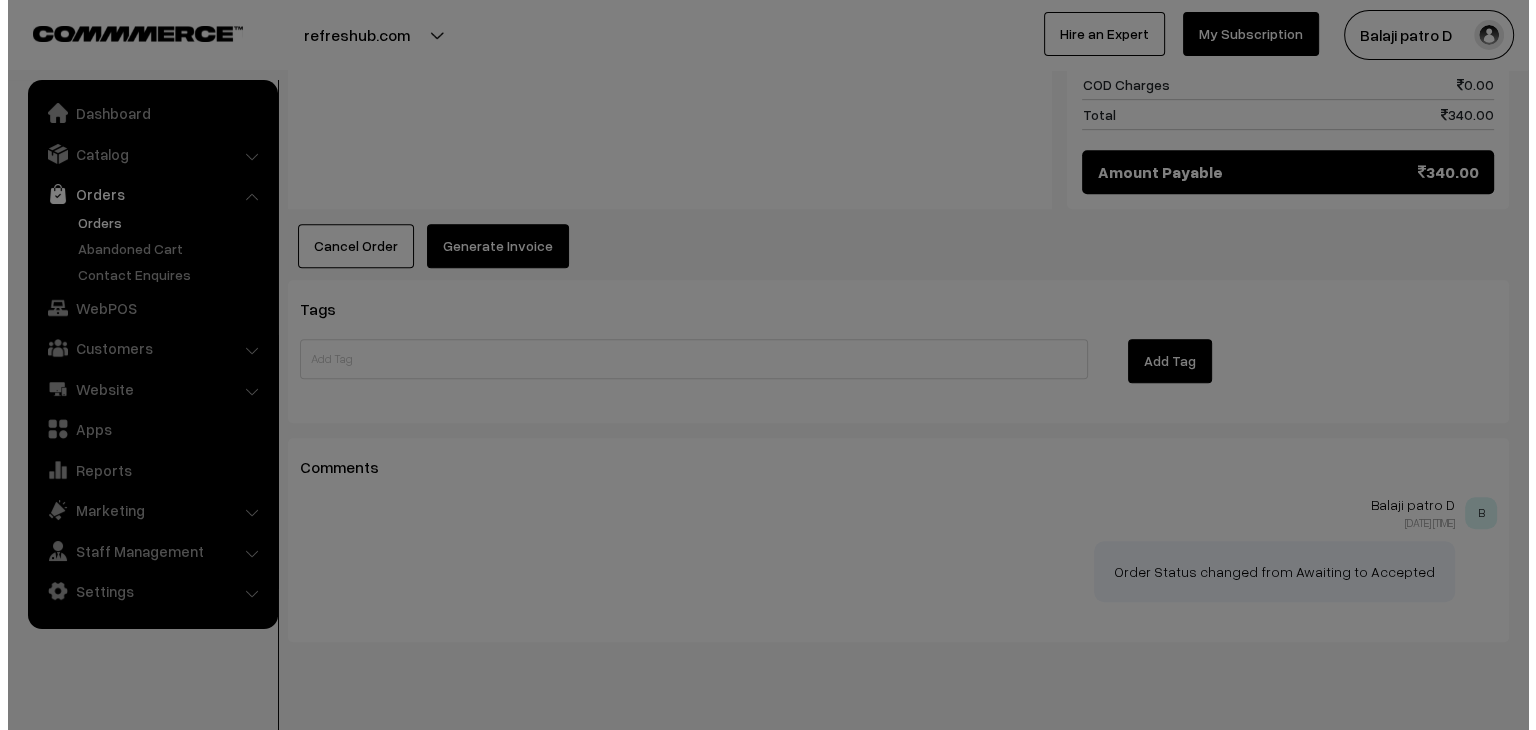 scroll, scrollTop: 1101, scrollLeft: 0, axis: vertical 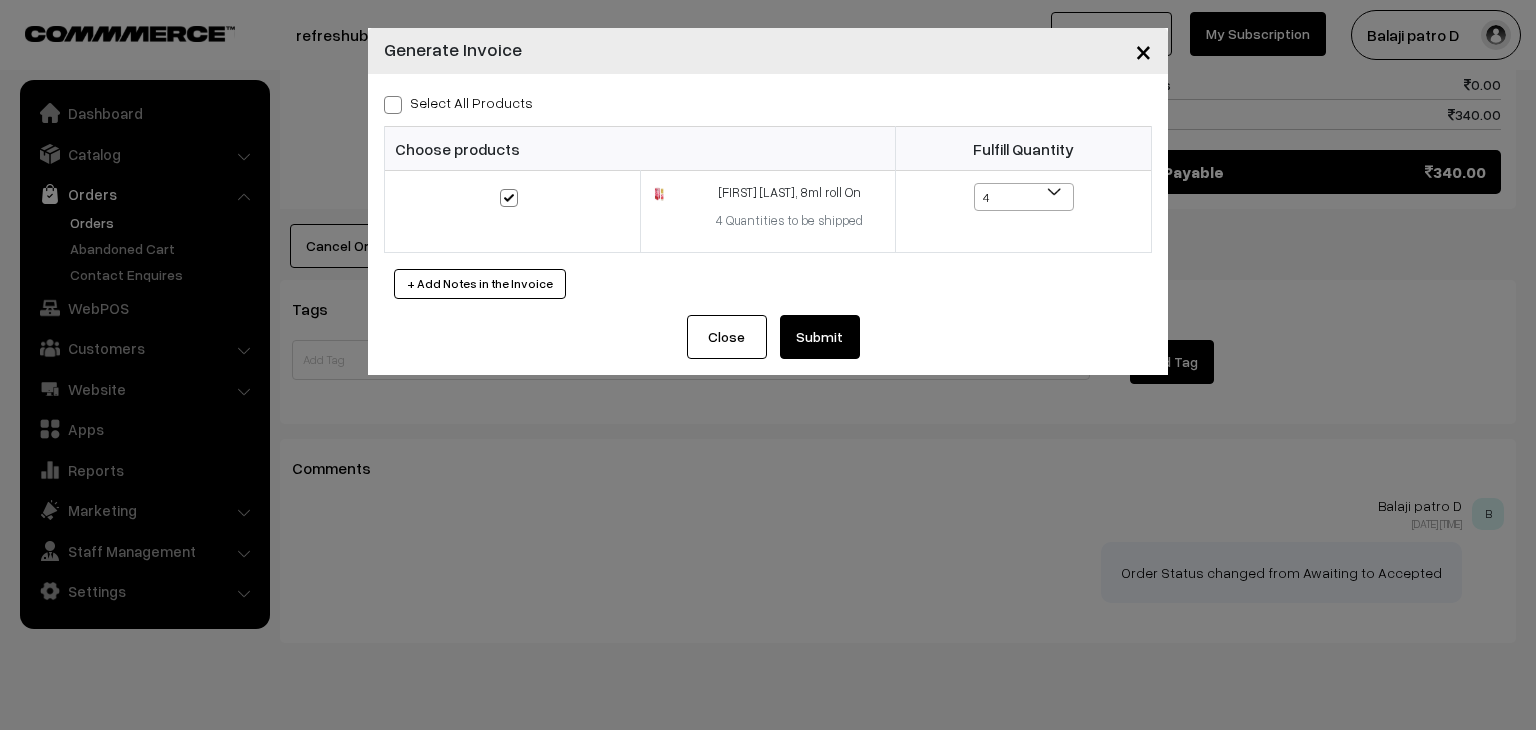 click on "Submit" at bounding box center (820, 337) 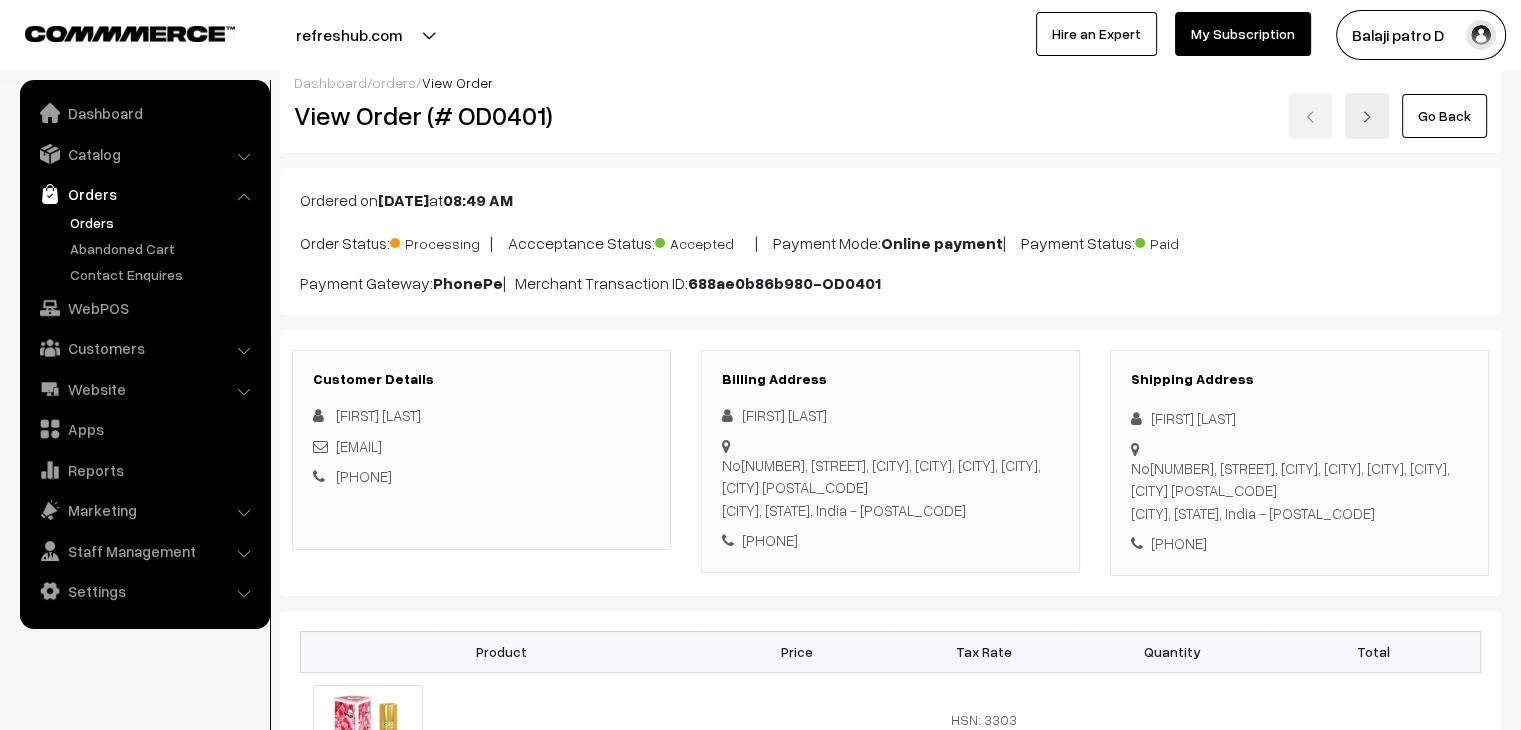 scroll, scrollTop: 0, scrollLeft: 0, axis: both 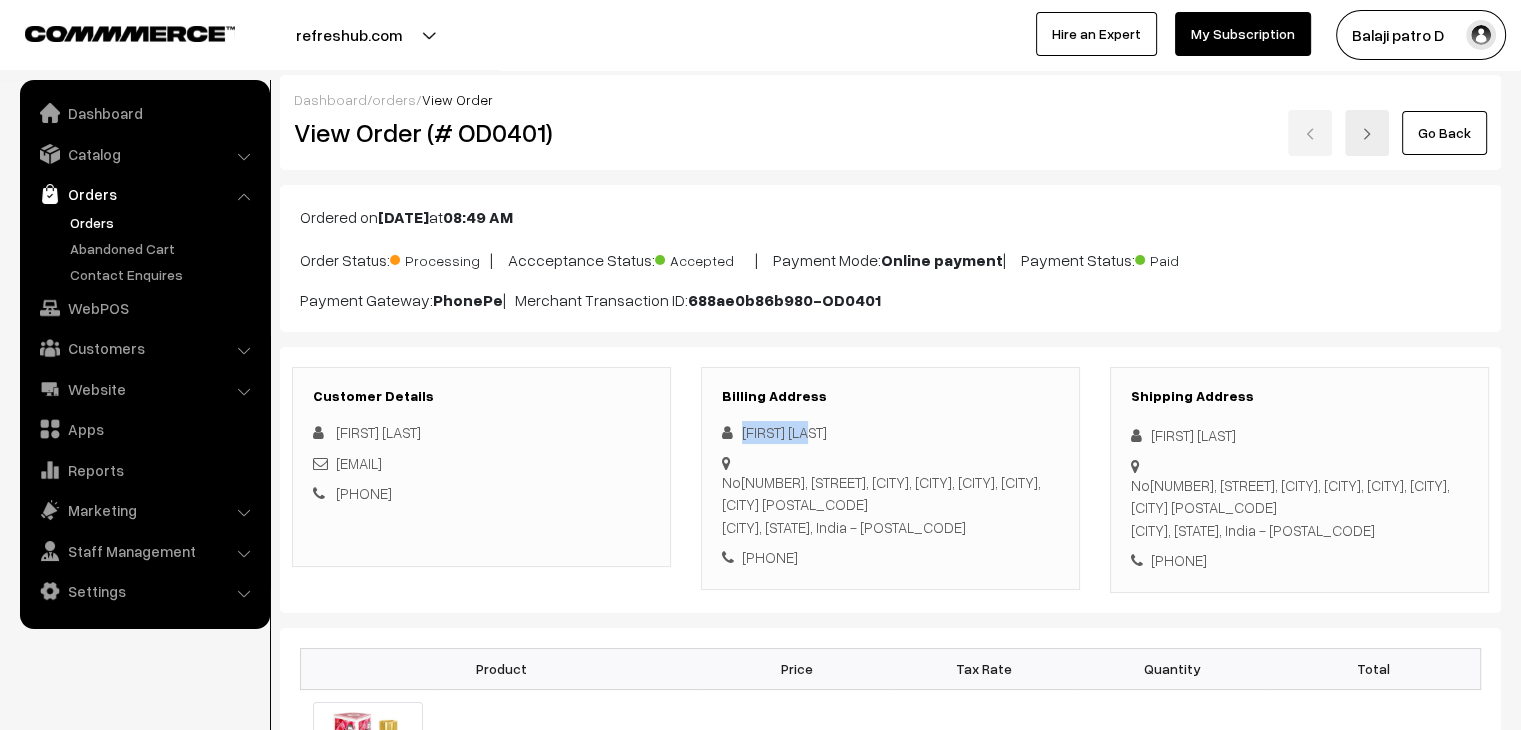 drag, startPoint x: 743, startPoint y: 431, endPoint x: 823, endPoint y: 428, distance: 80.05623 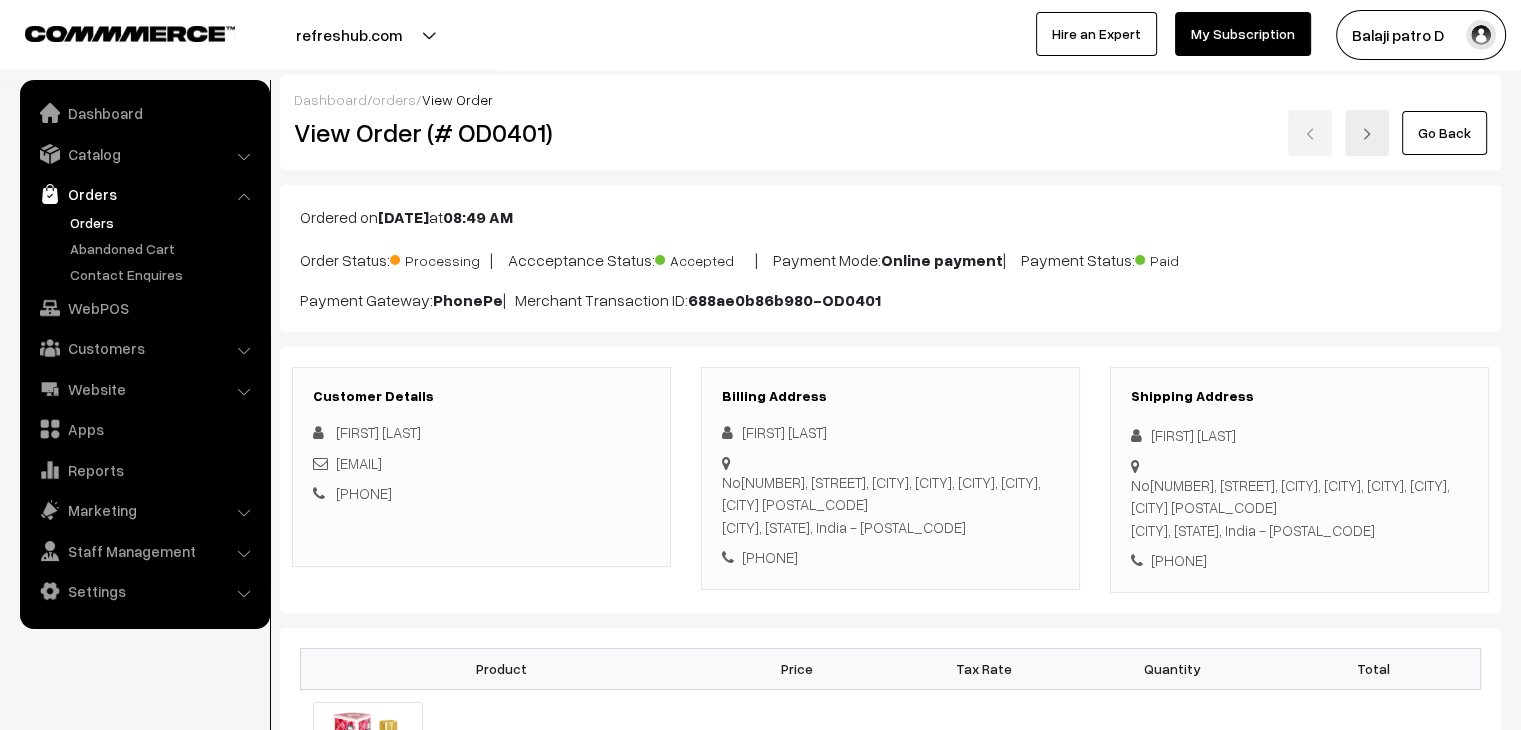click on "No[NUMBER], [STREET], [CITY], [CITY], [CITY], [CITY], [CITY] [POSTAL_CODE]
[CITY],                                 [STATE],  India                                 - [POSTAL_CODE]
+91 [PHONE]" at bounding box center [890, 495] 